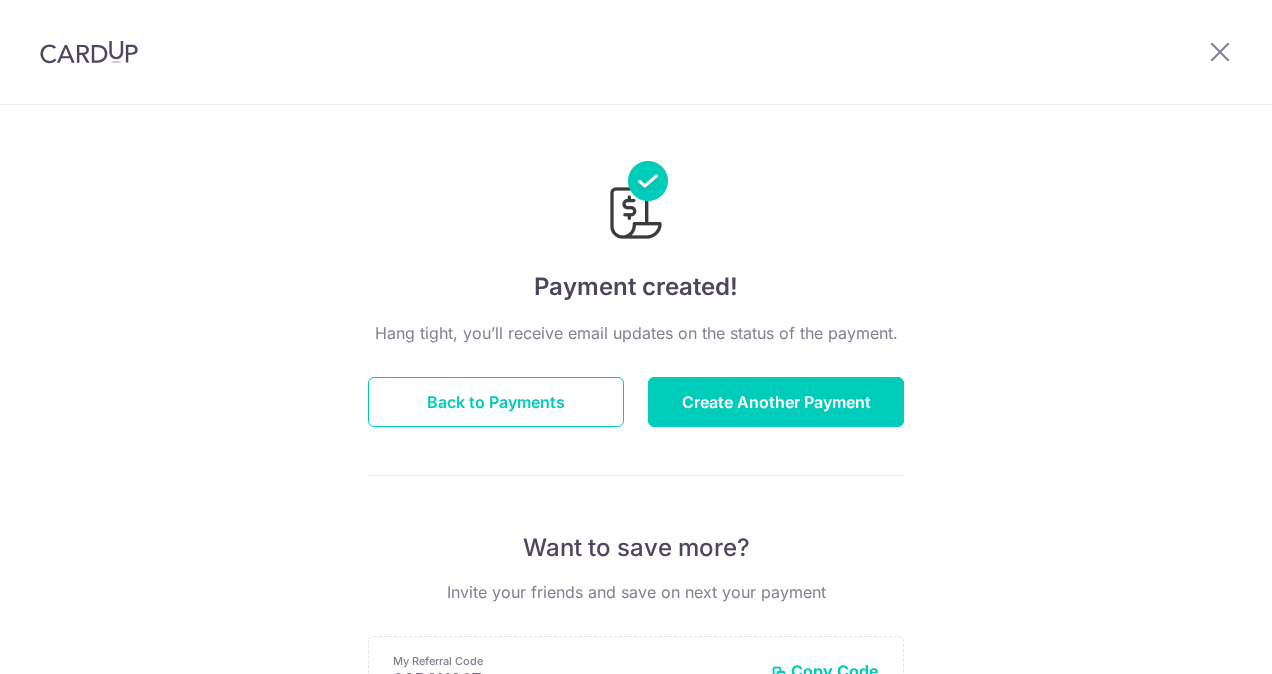 scroll, scrollTop: 0, scrollLeft: 0, axis: both 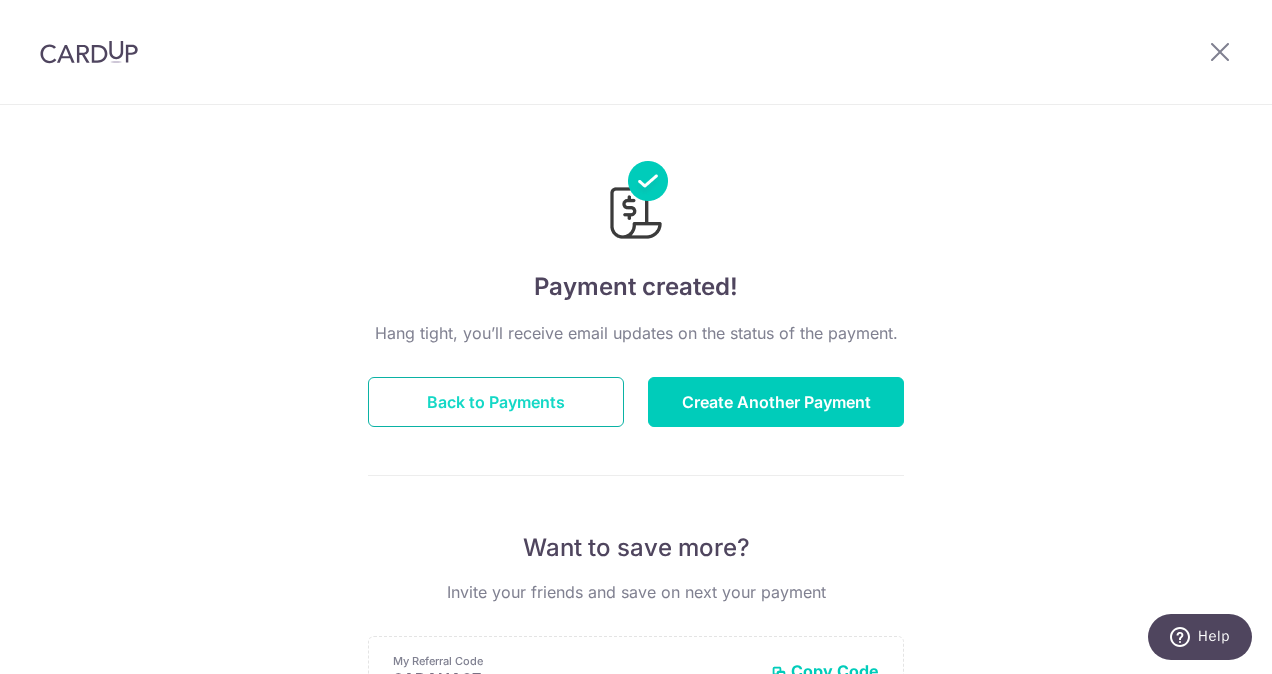 click on "Back to Payments" at bounding box center [496, 402] 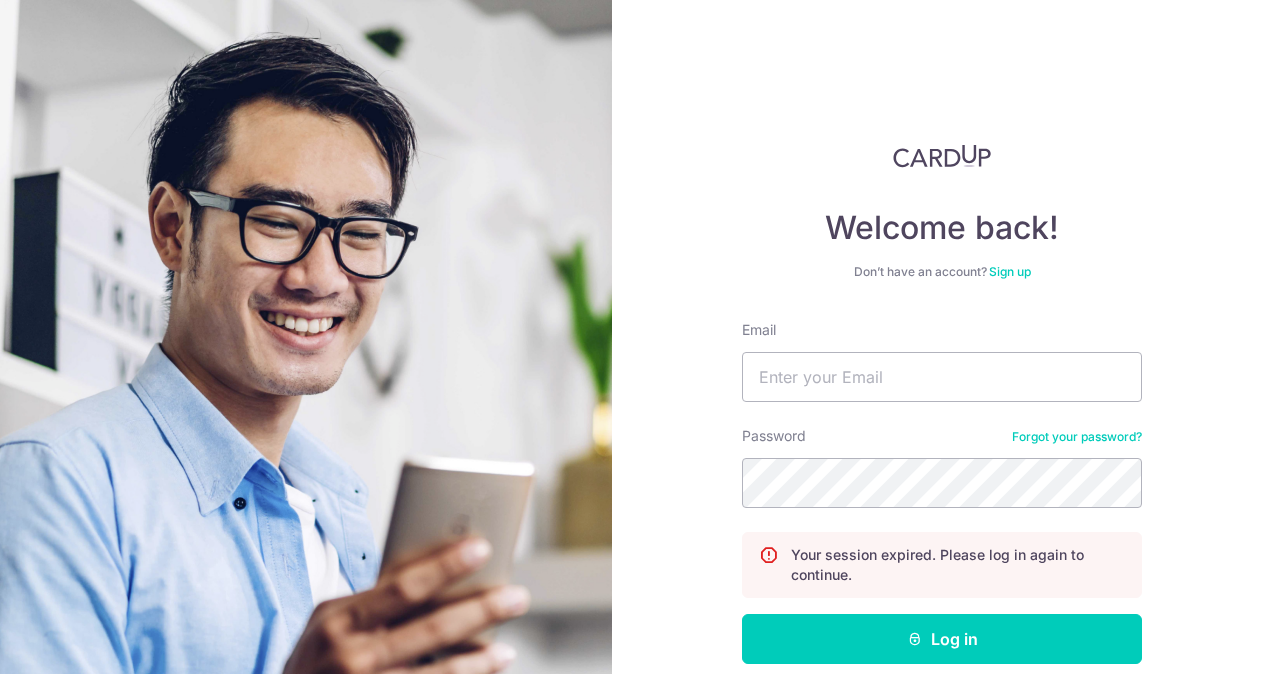 scroll, scrollTop: 0, scrollLeft: 0, axis: both 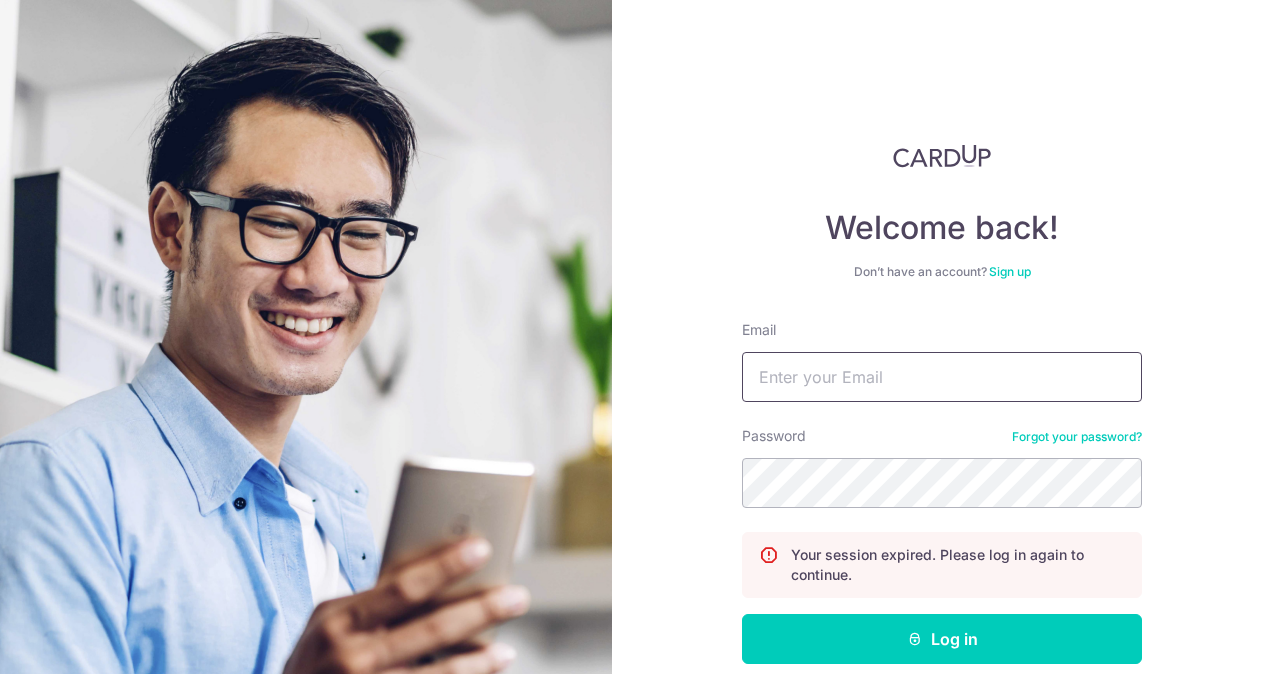 click on "Email" at bounding box center (942, 377) 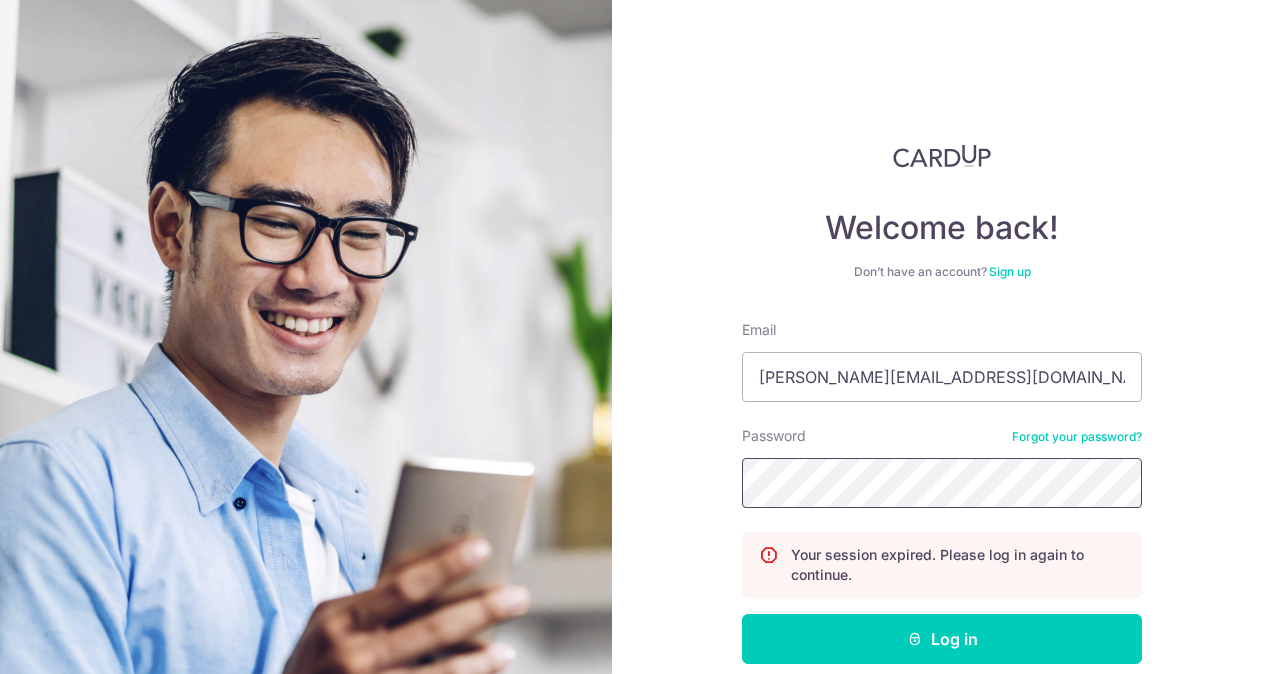 click on "Log in" at bounding box center (942, 639) 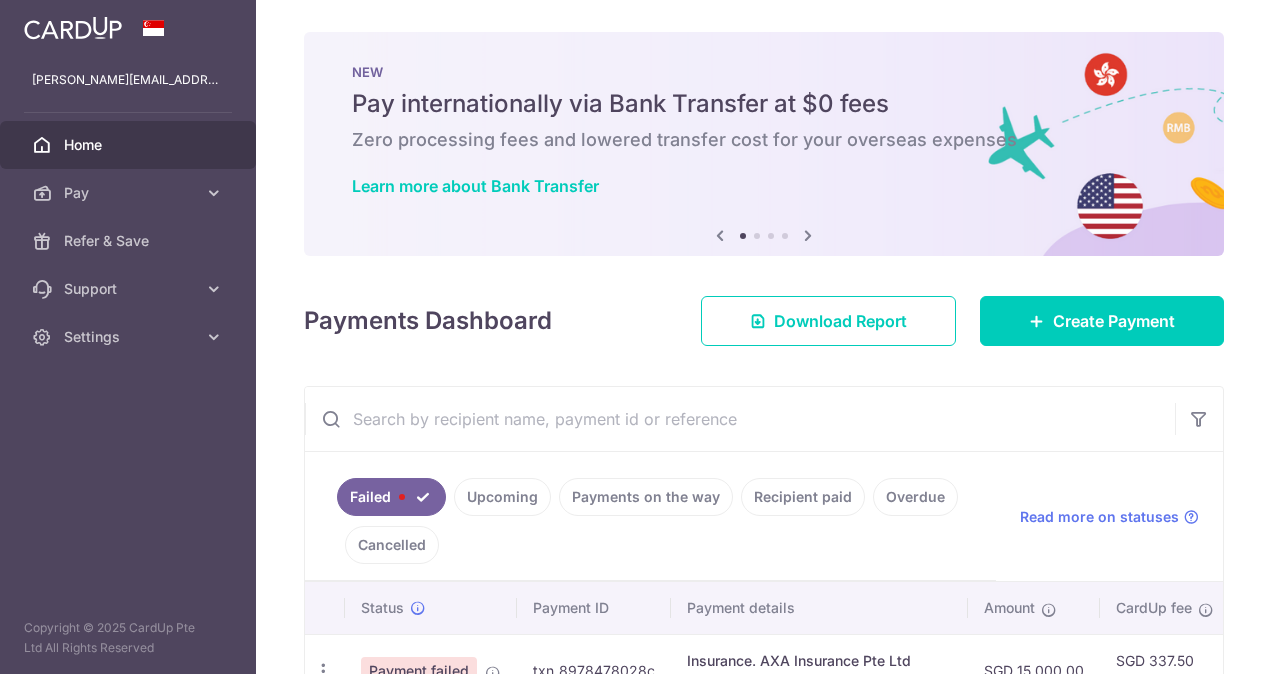 scroll, scrollTop: 0, scrollLeft: 0, axis: both 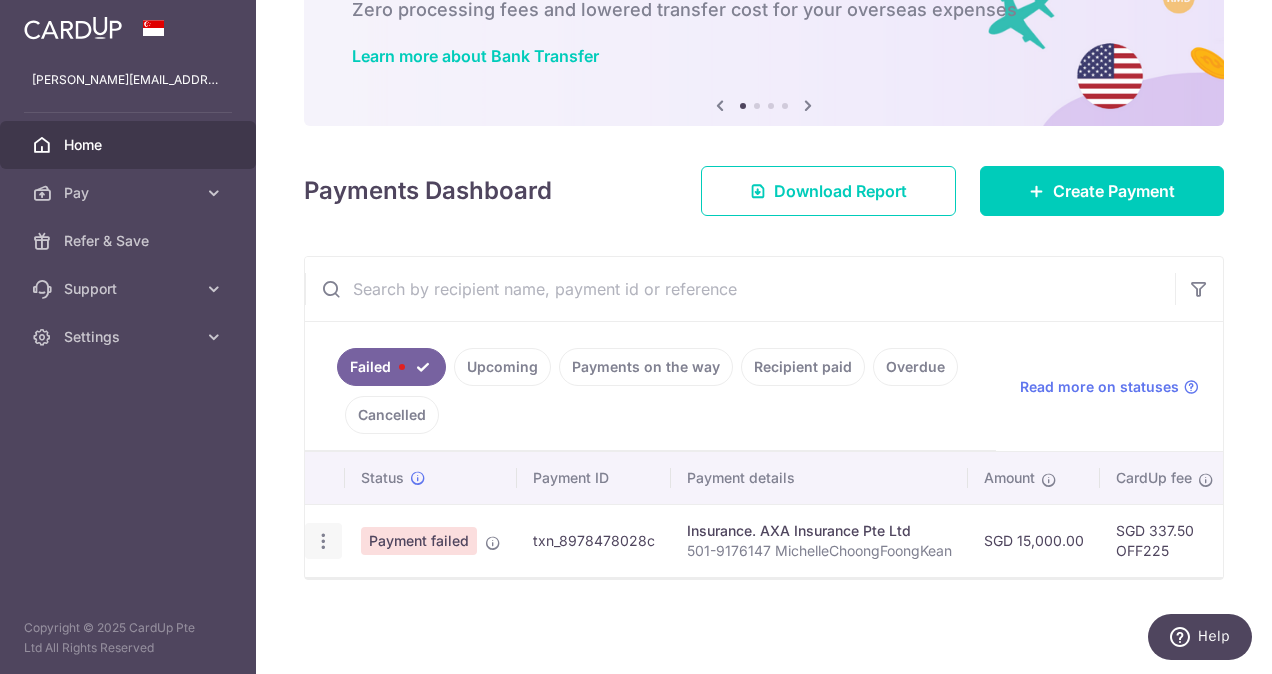click at bounding box center [323, 541] 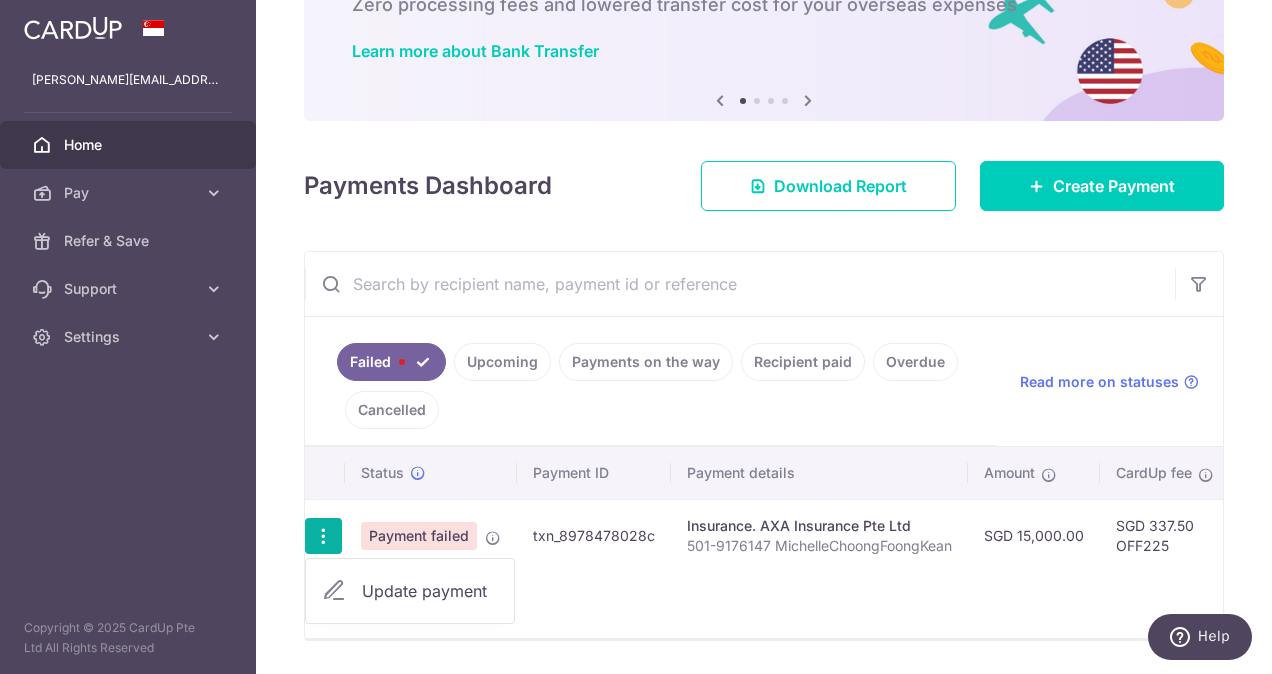 click on "Update payment" at bounding box center (430, 591) 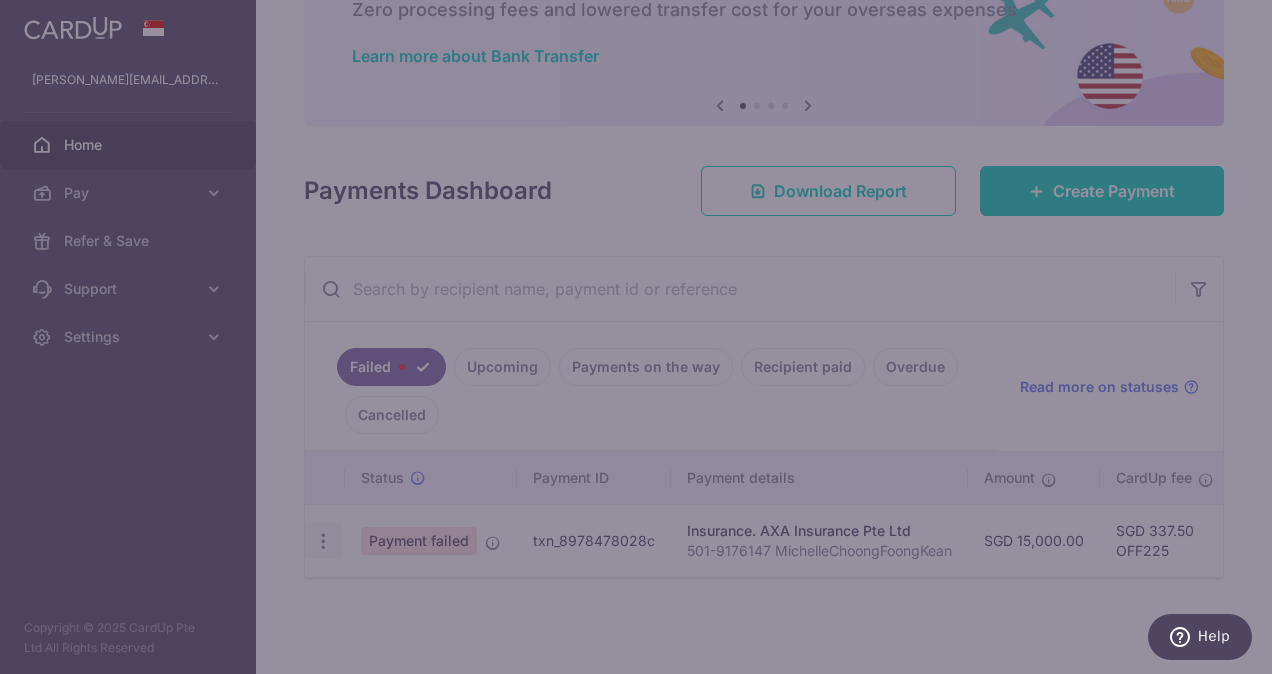 type on "OFF225" 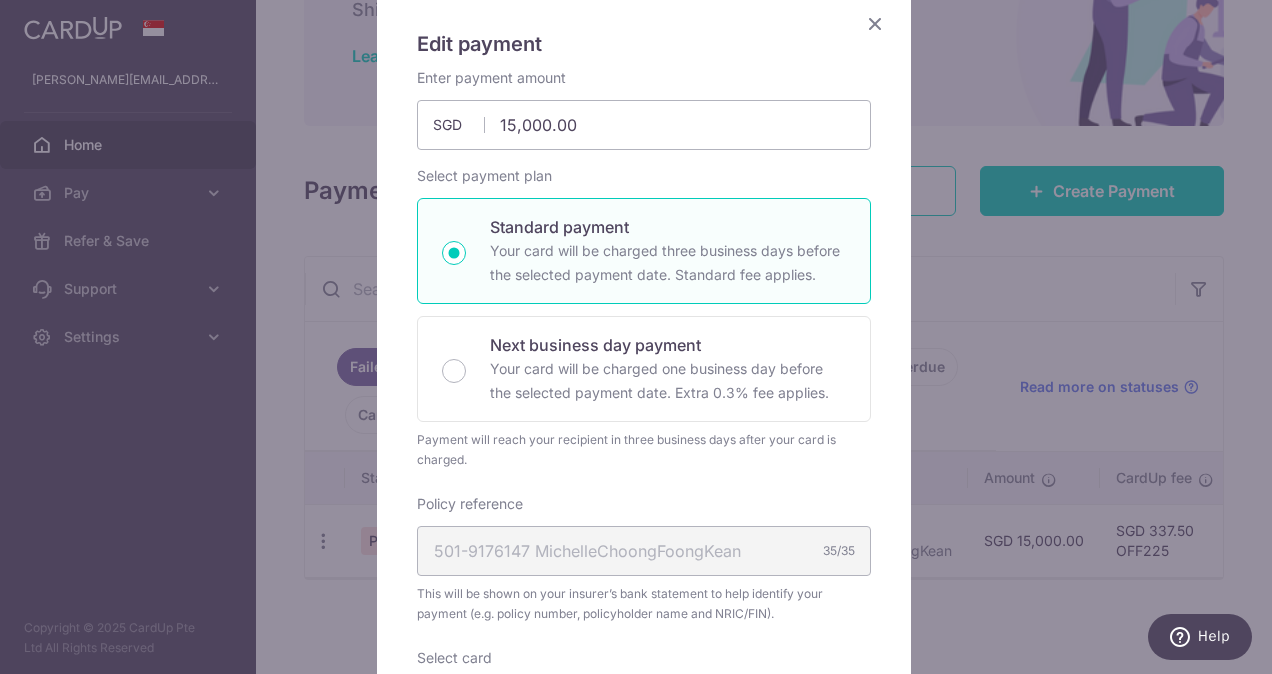 scroll, scrollTop: 940, scrollLeft: 0, axis: vertical 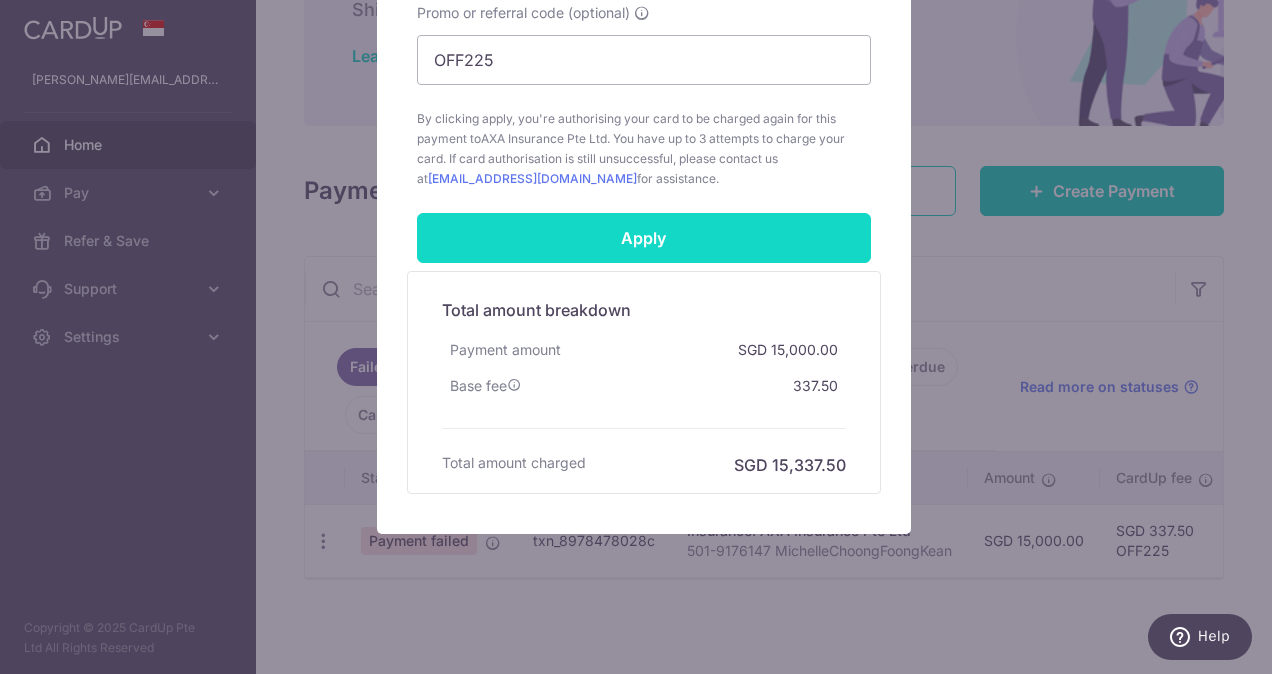 click on "Apply" at bounding box center [644, 238] 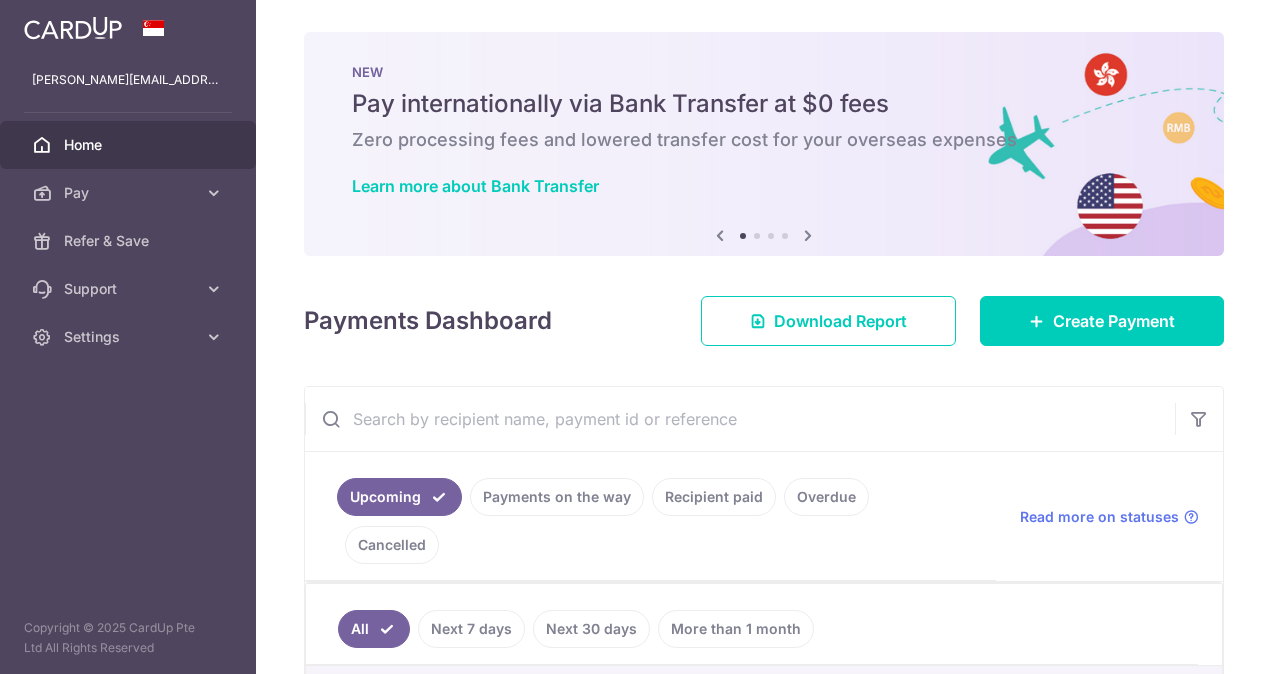 scroll, scrollTop: 0, scrollLeft: 0, axis: both 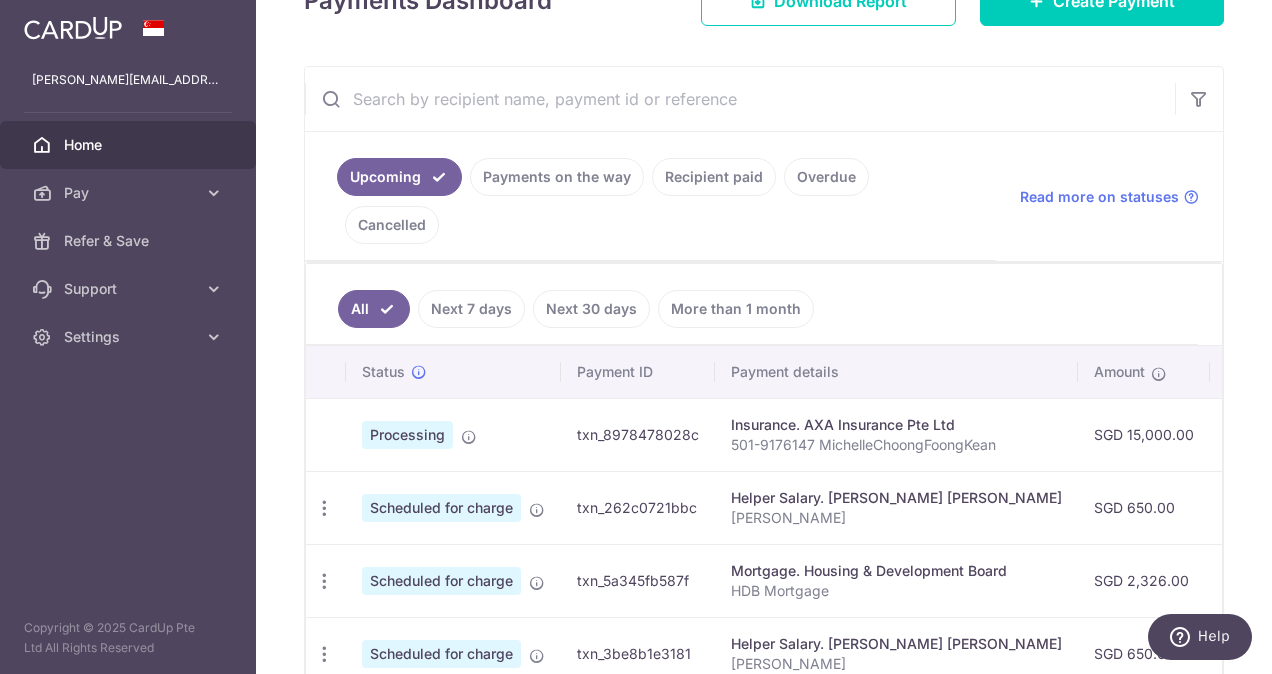 click on "Payments on the way" at bounding box center [557, 177] 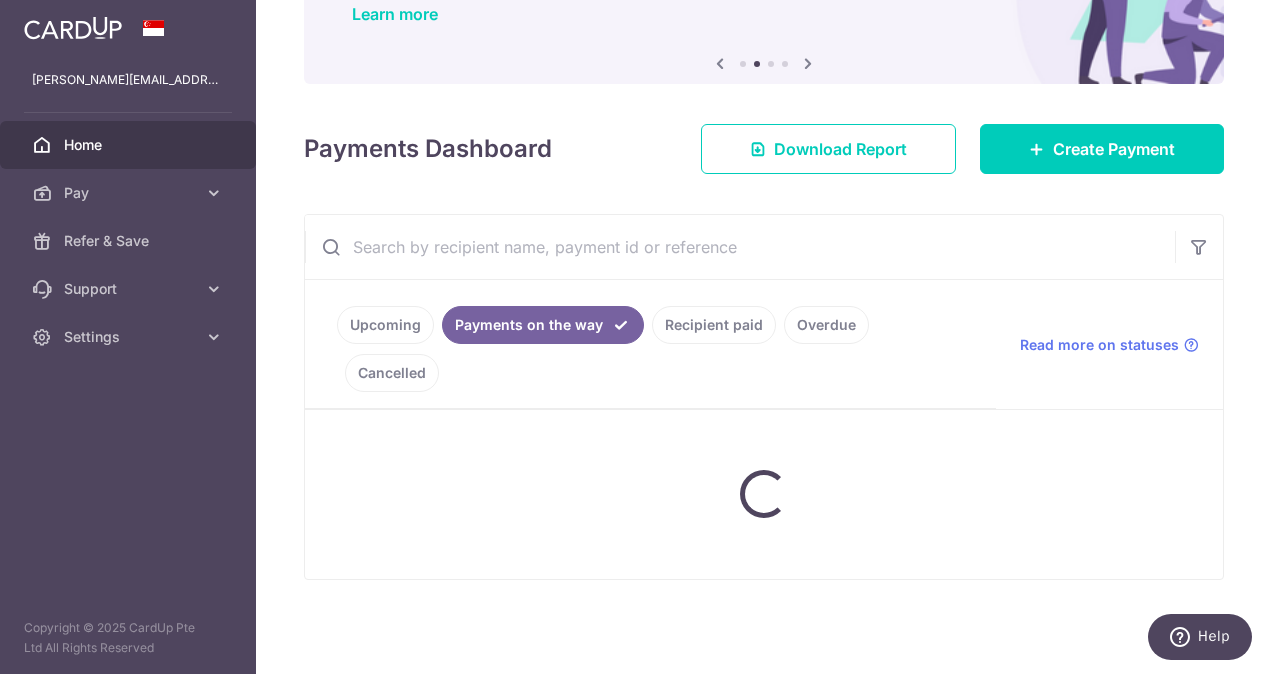 scroll, scrollTop: 224, scrollLeft: 0, axis: vertical 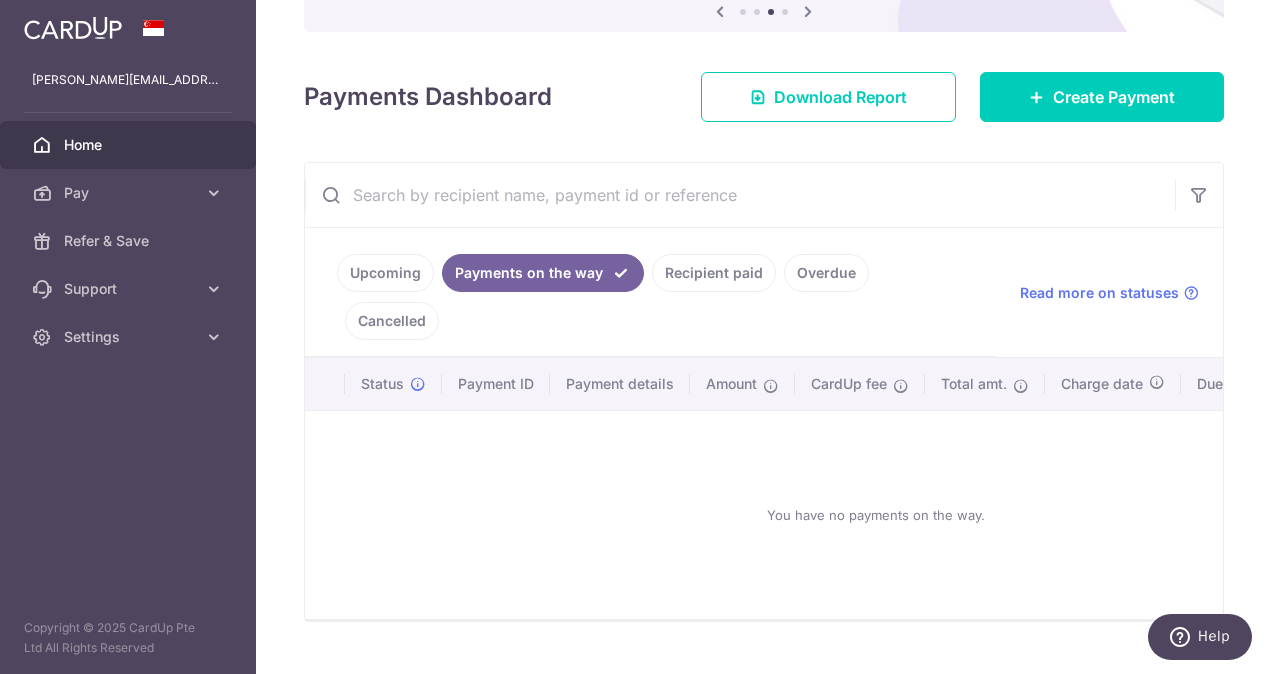 click on "Upcoming" at bounding box center (385, 273) 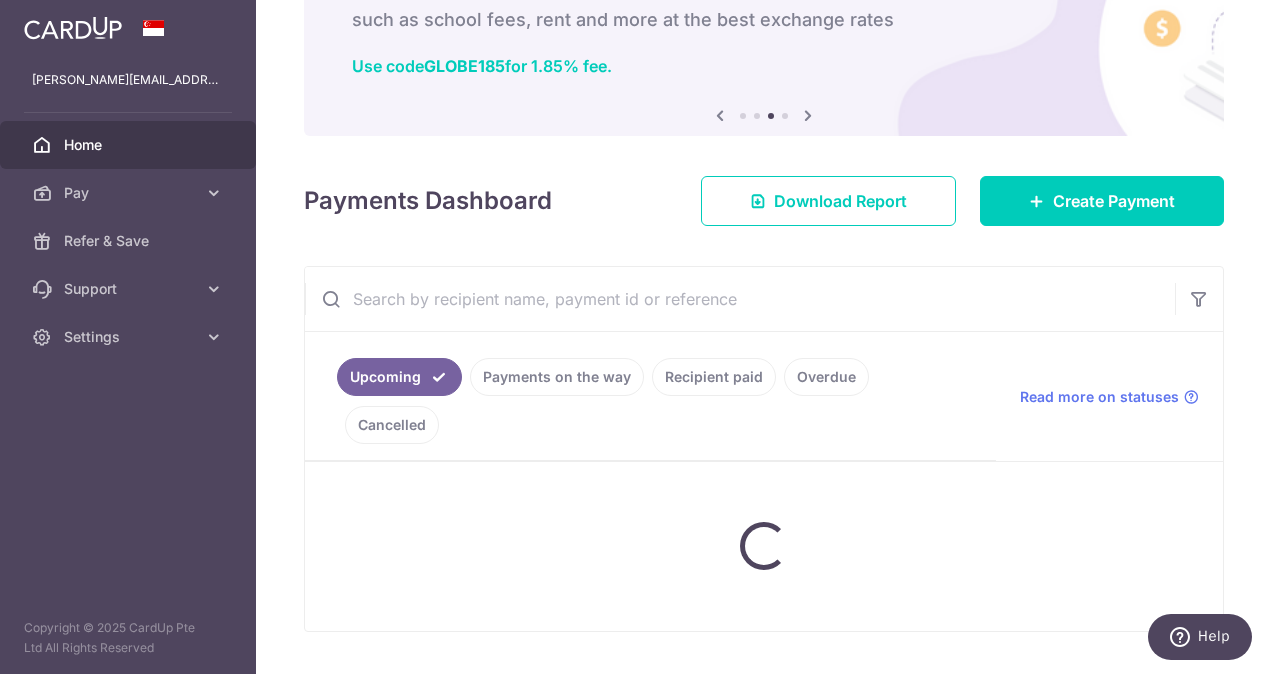 scroll, scrollTop: 320, scrollLeft: 0, axis: vertical 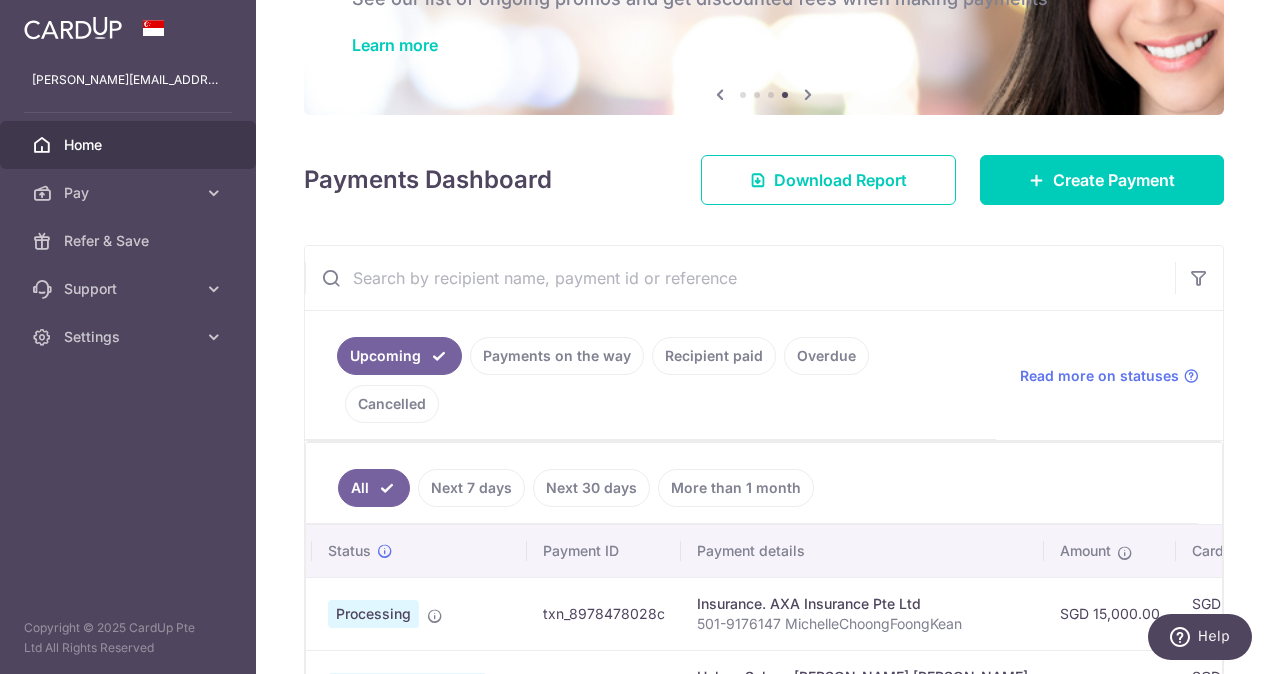 click on "Recipient paid" at bounding box center (714, 356) 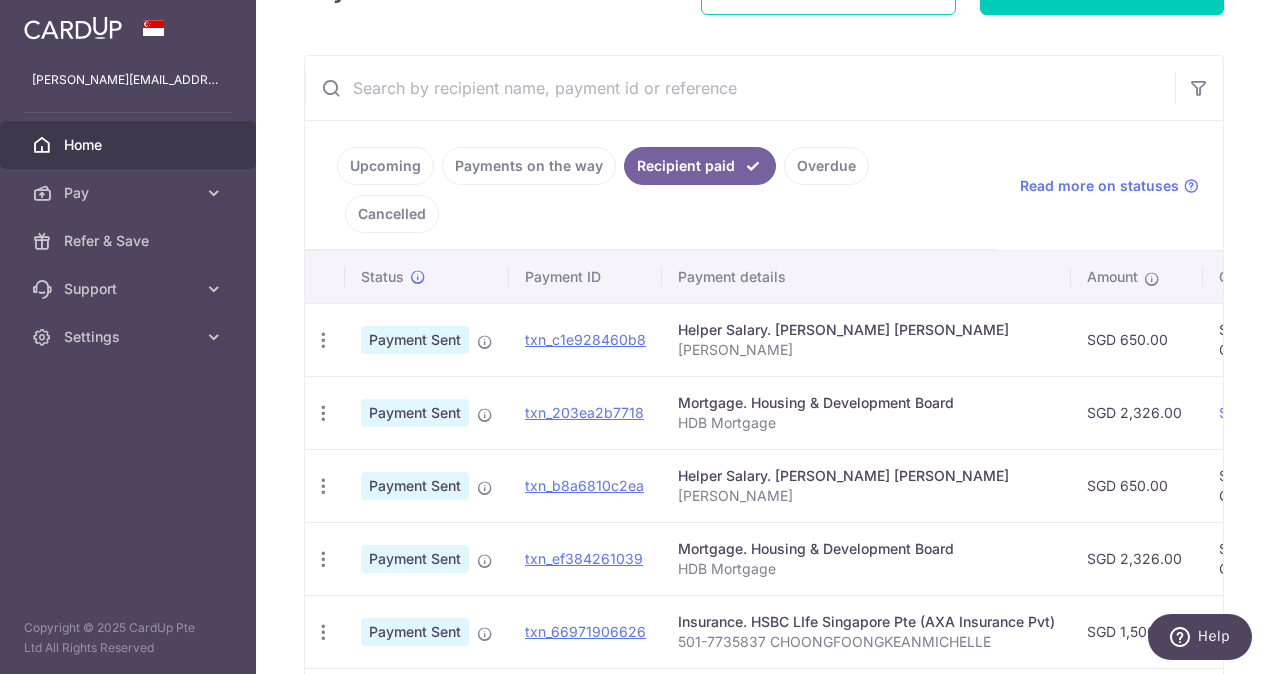 scroll, scrollTop: 455, scrollLeft: 0, axis: vertical 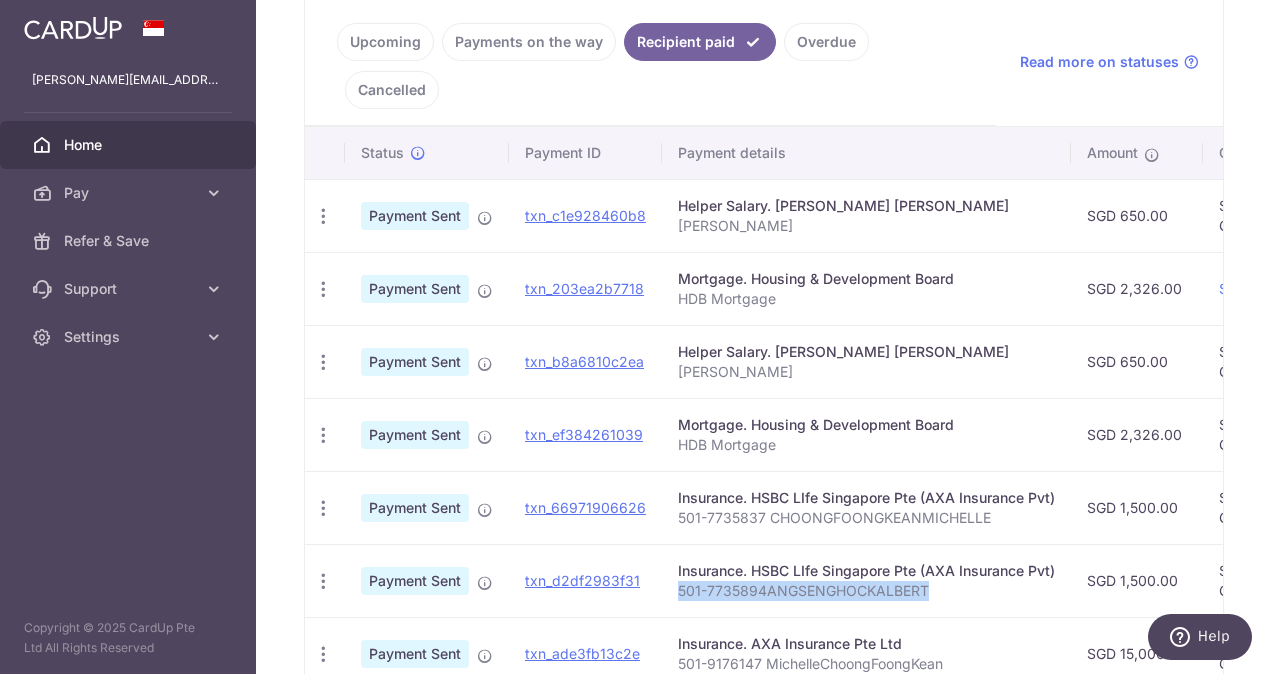 drag, startPoint x: 676, startPoint y: 537, endPoint x: 928, endPoint y: 534, distance: 252.01785 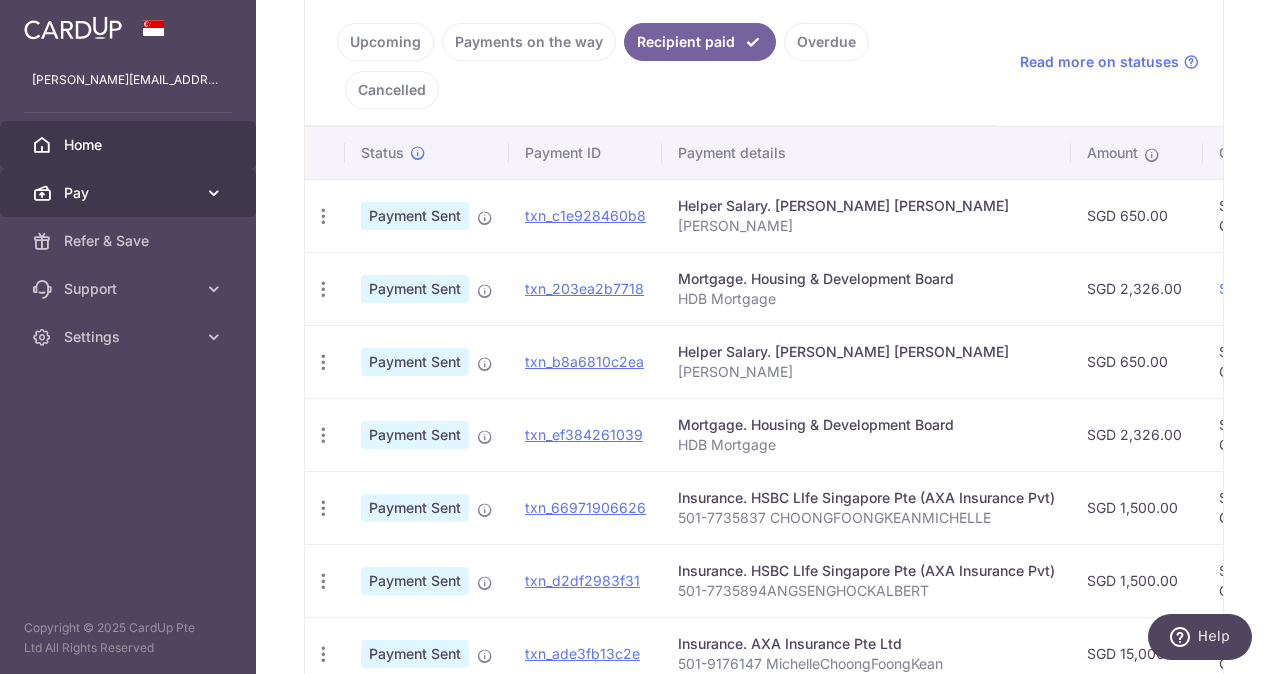 click on "Pay" at bounding box center [130, 193] 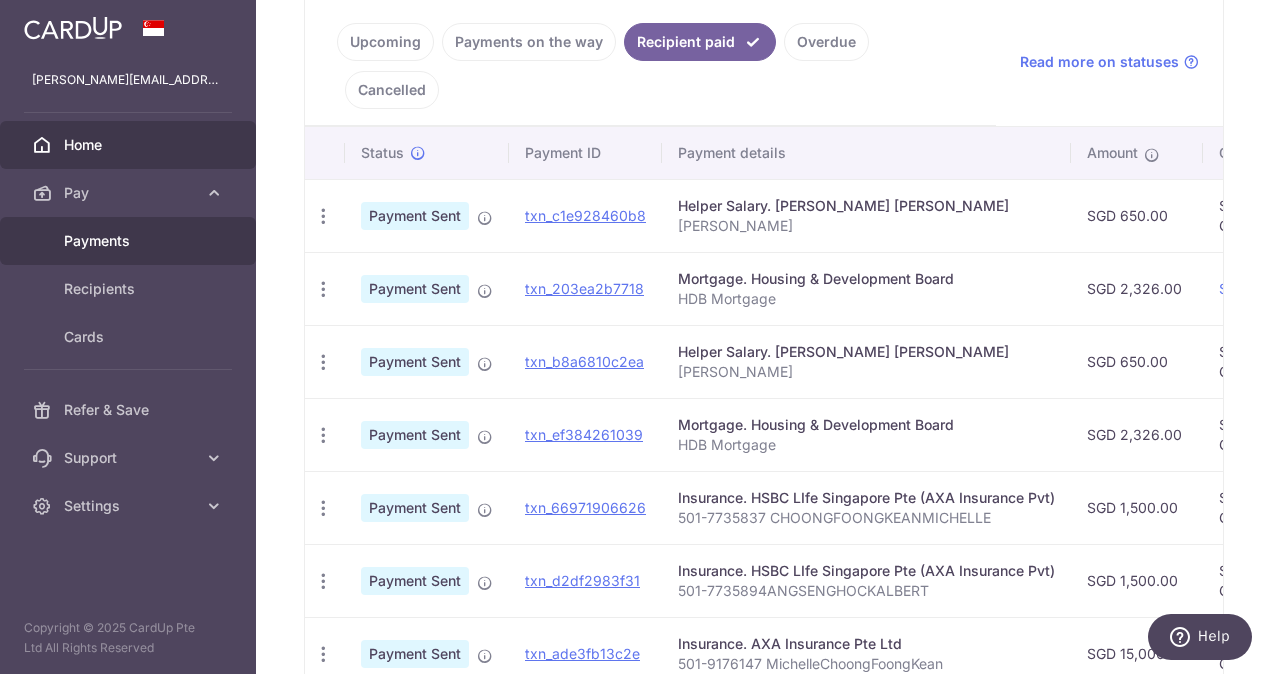 click on "Payments" at bounding box center (130, 241) 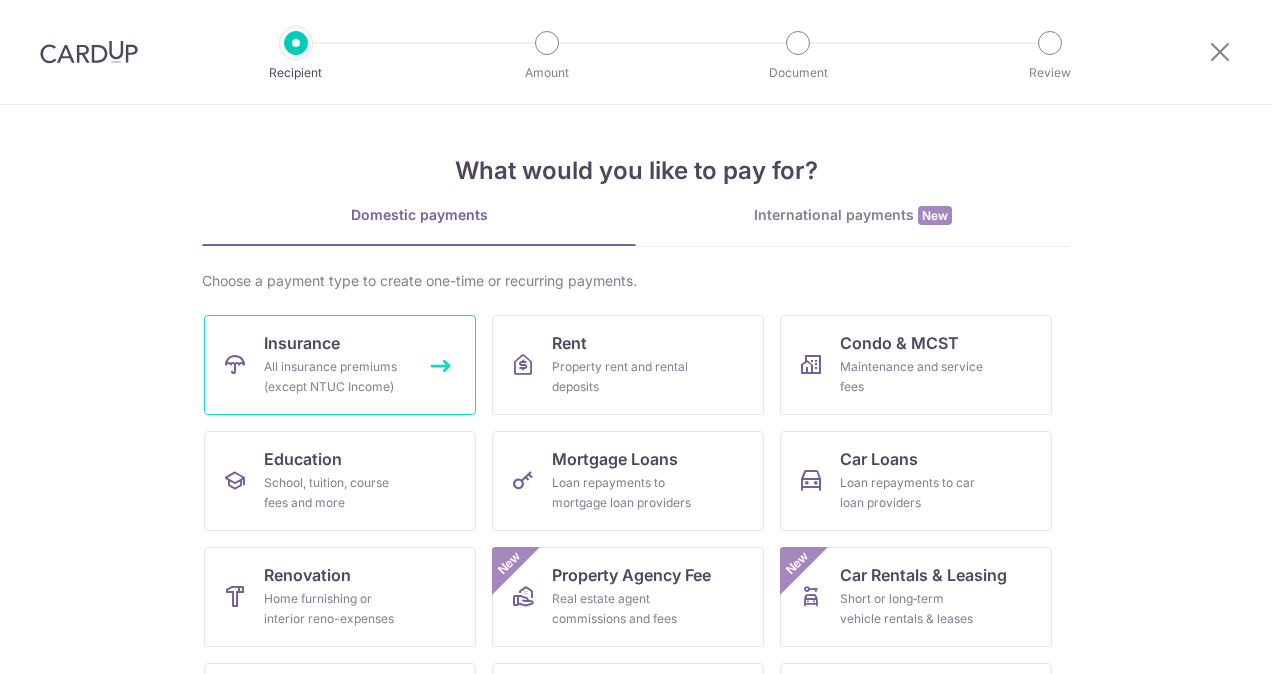 scroll, scrollTop: 0, scrollLeft: 0, axis: both 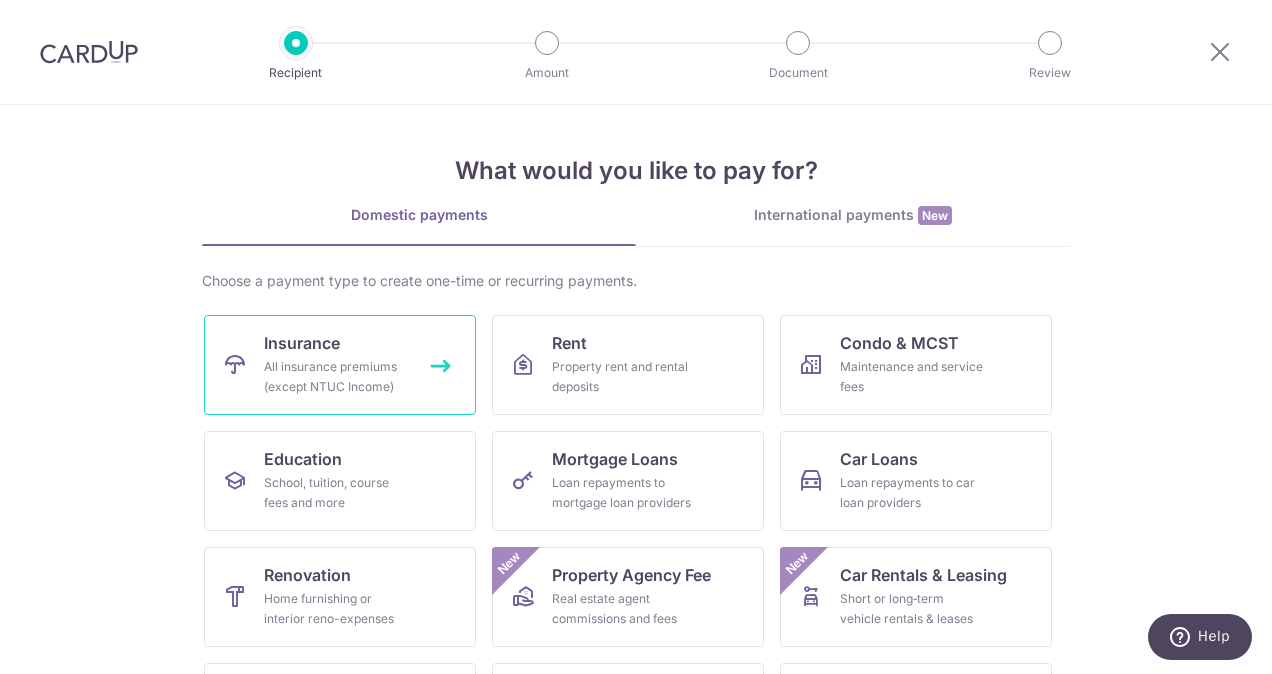 click on "All insurance premiums (except NTUC Income)" at bounding box center (336, 377) 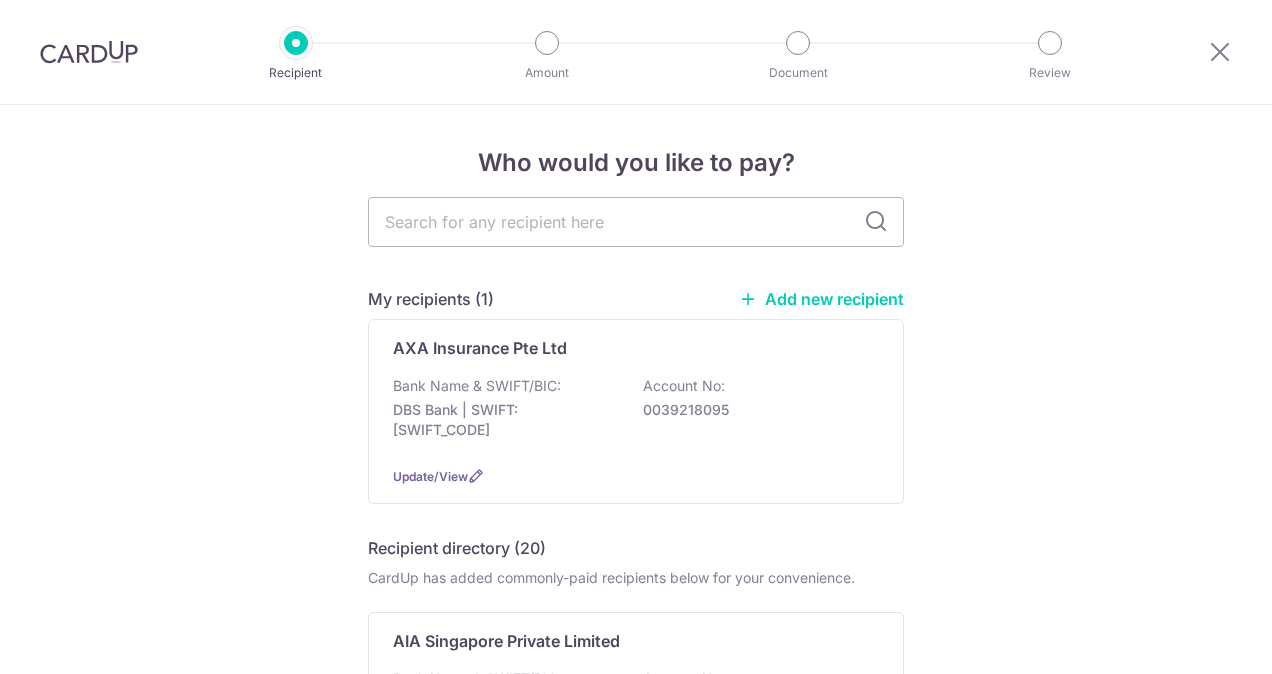 scroll, scrollTop: 0, scrollLeft: 0, axis: both 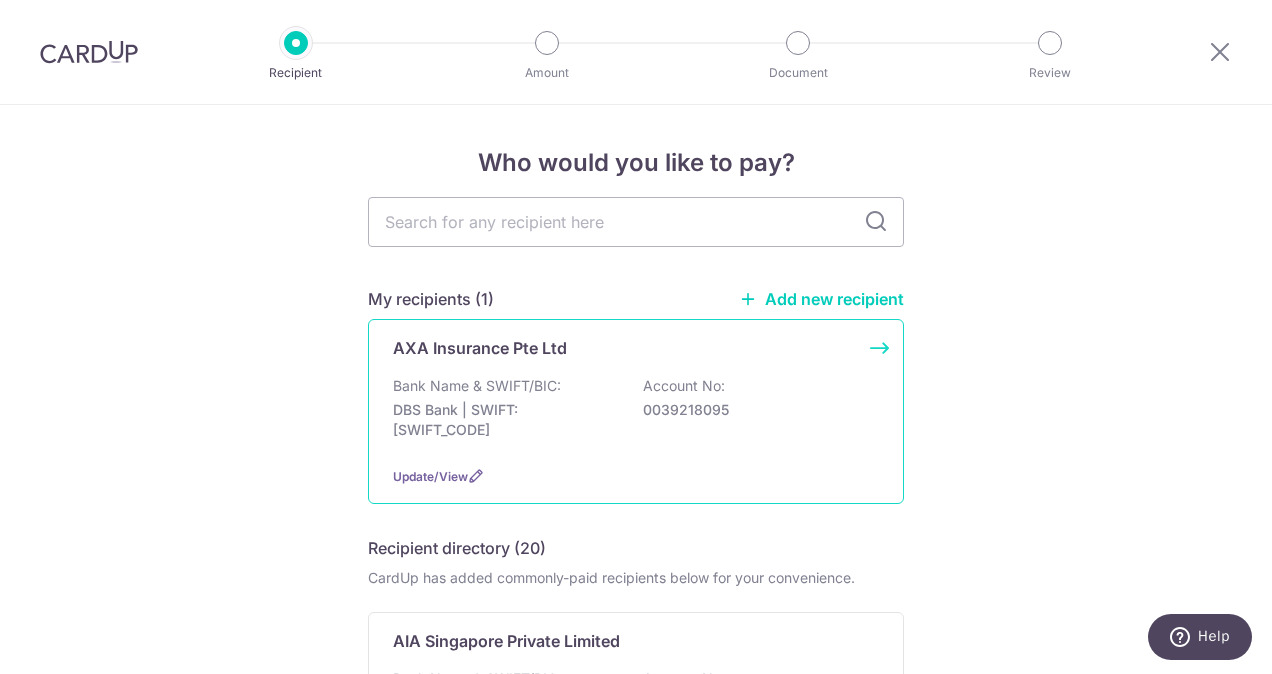 click on "Bank Name & SWIFT/BIC:
DBS Bank | SWIFT: [SWIFT_CODE]
Account No:
0039218095" at bounding box center (636, 413) 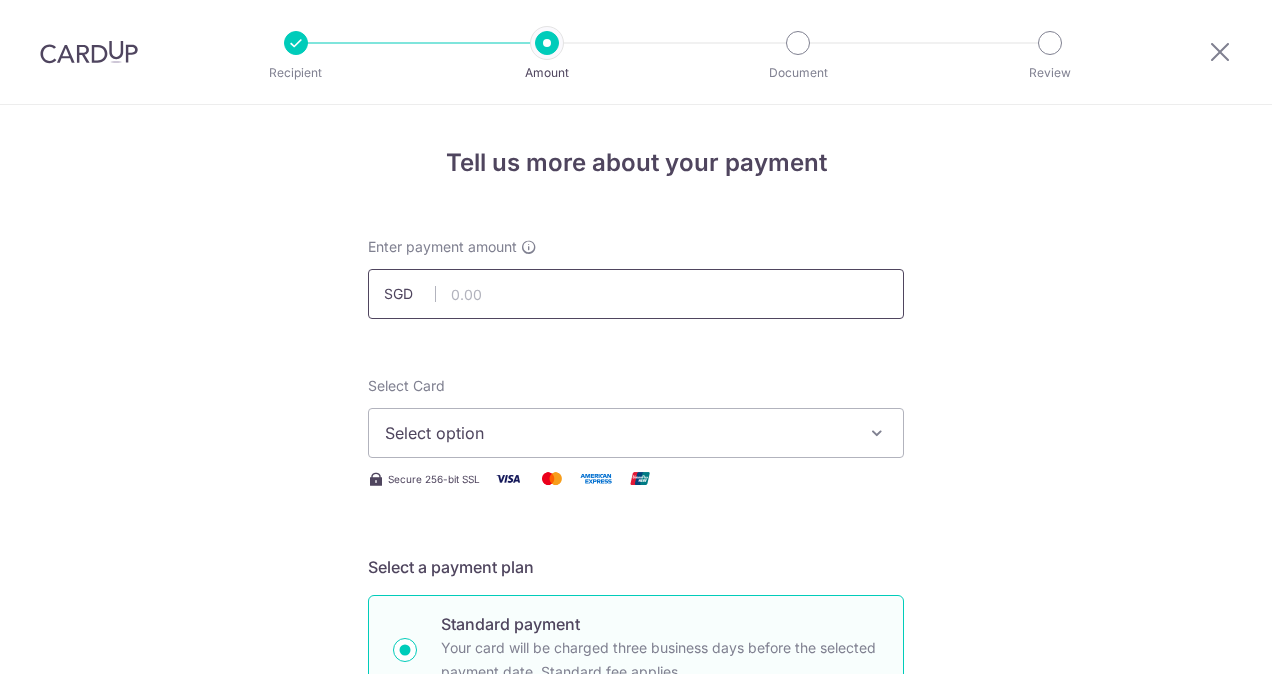 scroll, scrollTop: 0, scrollLeft: 0, axis: both 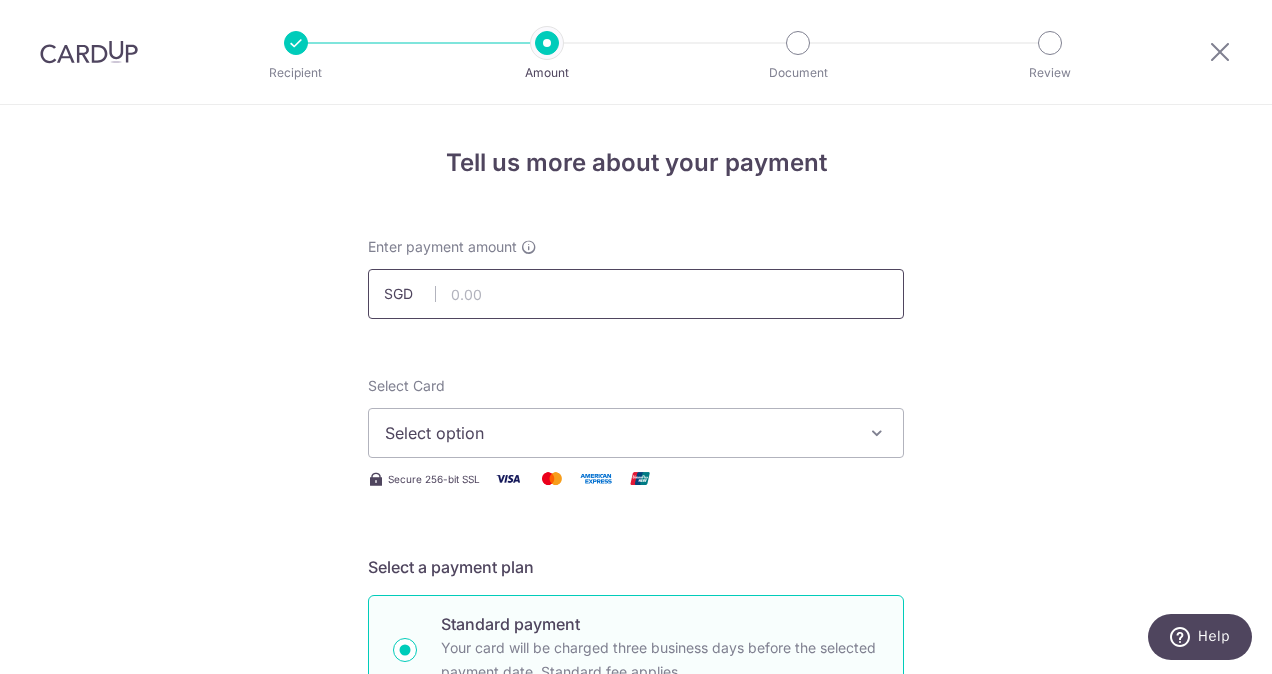 click at bounding box center [636, 294] 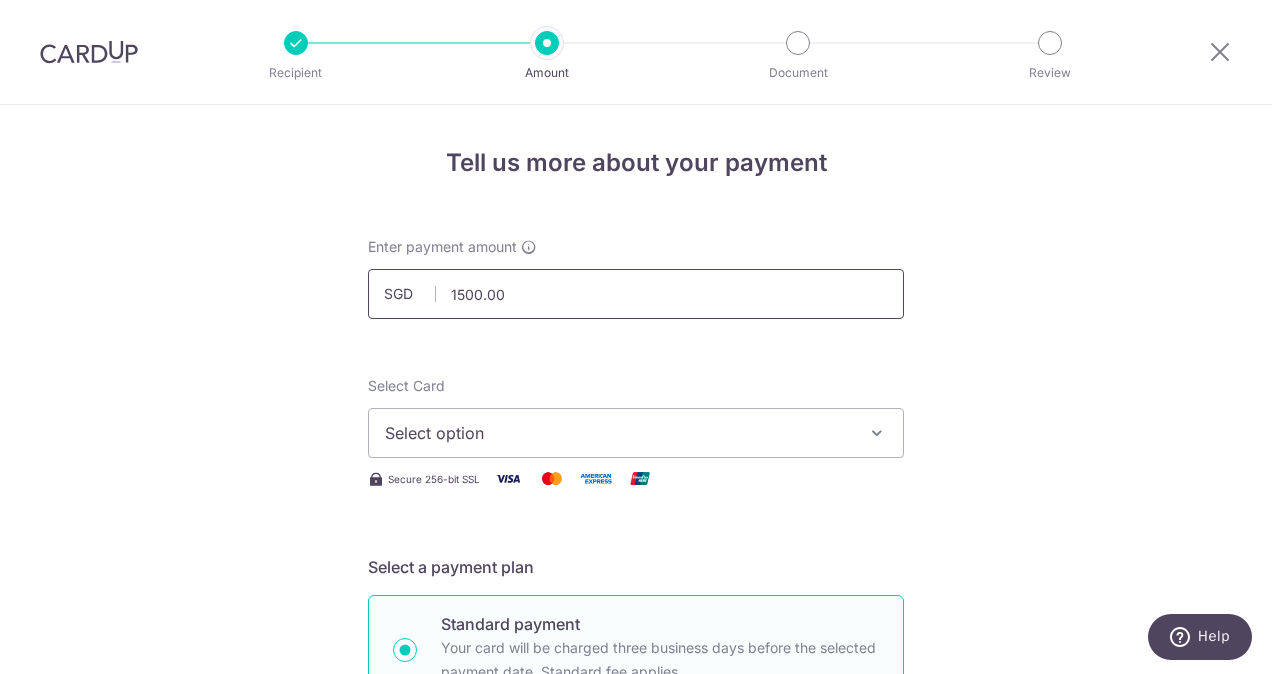 scroll, scrollTop: 2, scrollLeft: 0, axis: vertical 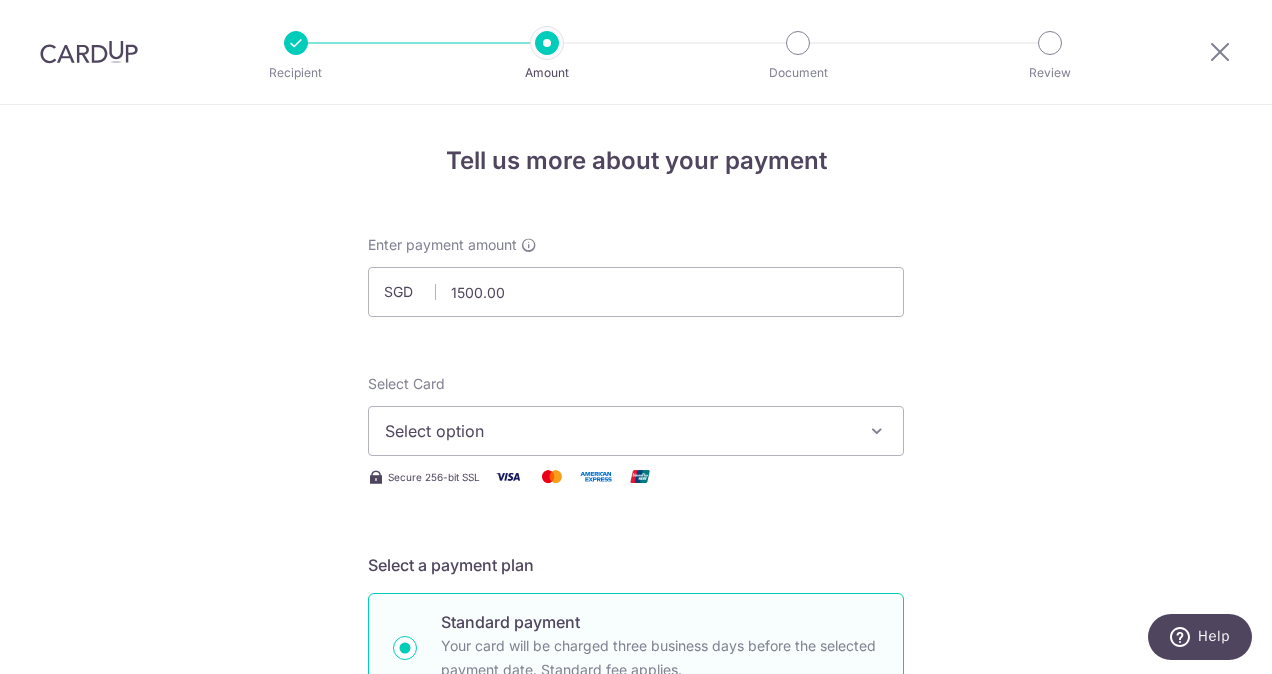 type on "1,500.00" 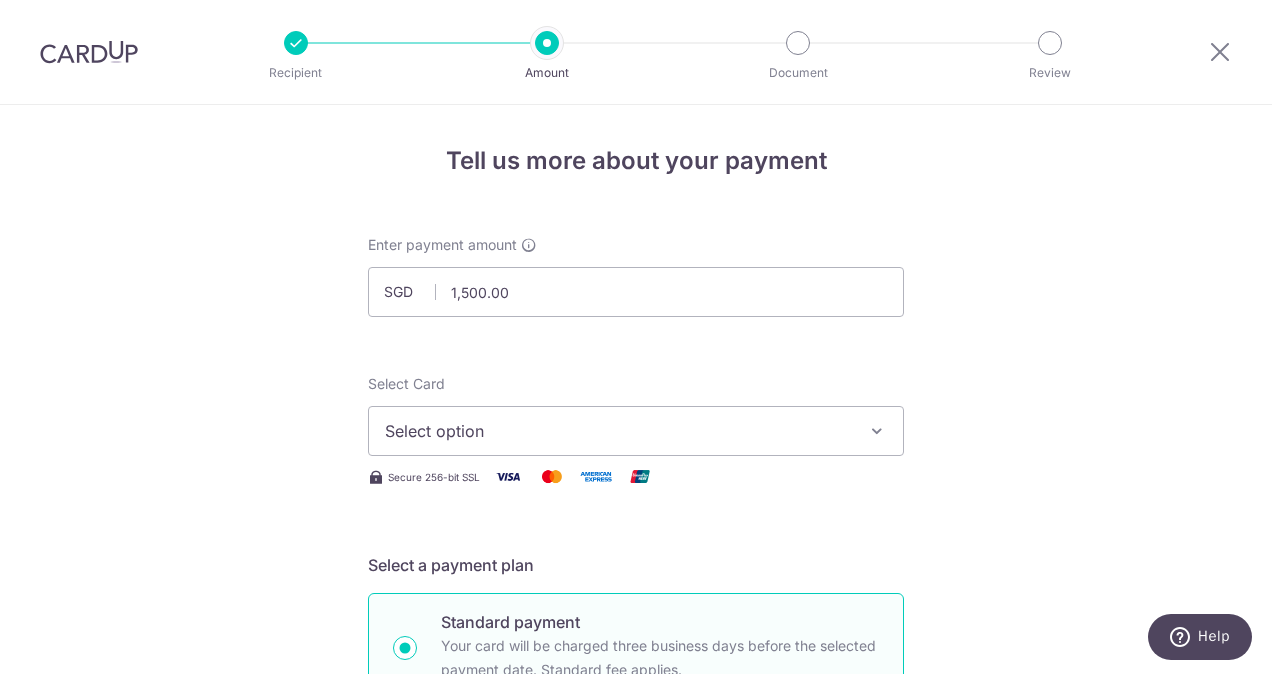 click on "Select option" at bounding box center [636, 431] 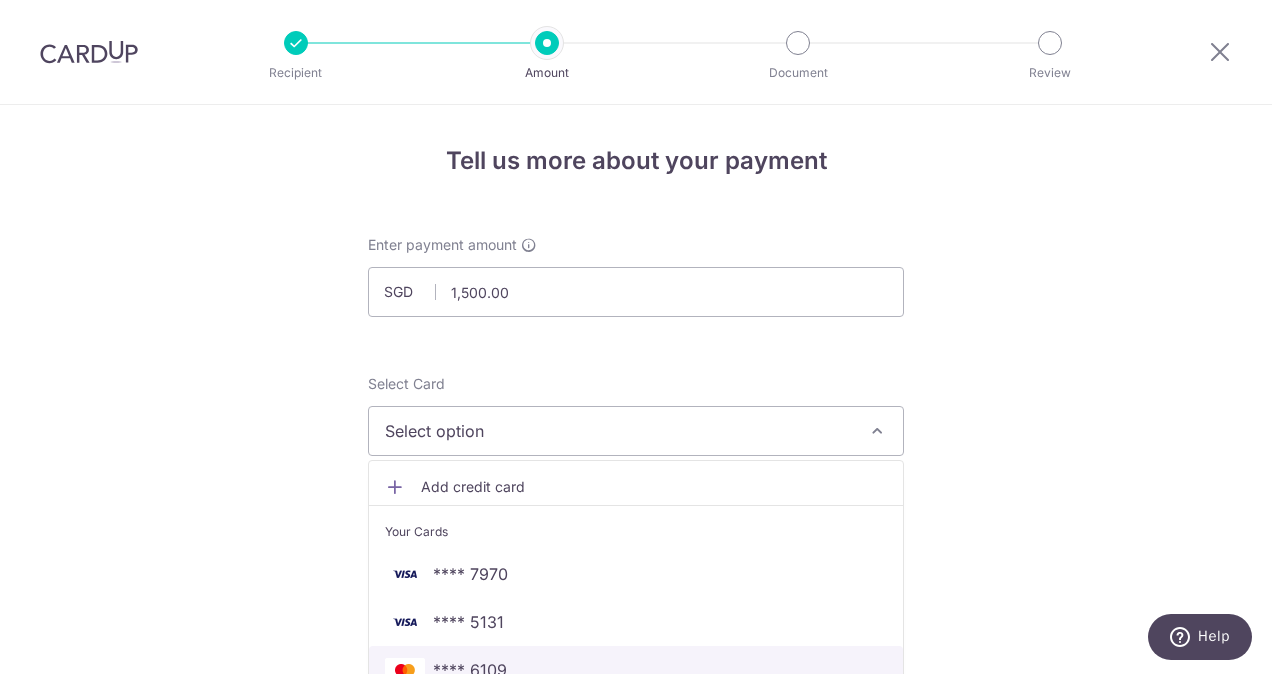 click on "**** 6109" at bounding box center (470, 670) 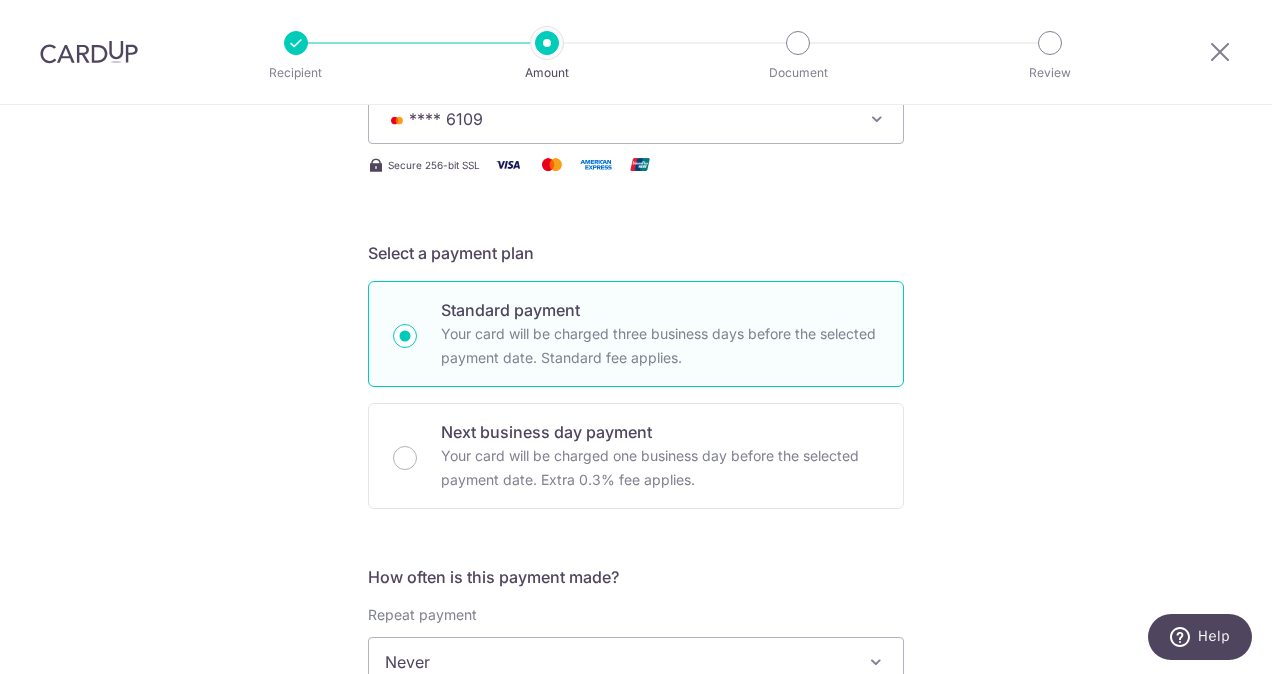 scroll, scrollTop: 459, scrollLeft: 0, axis: vertical 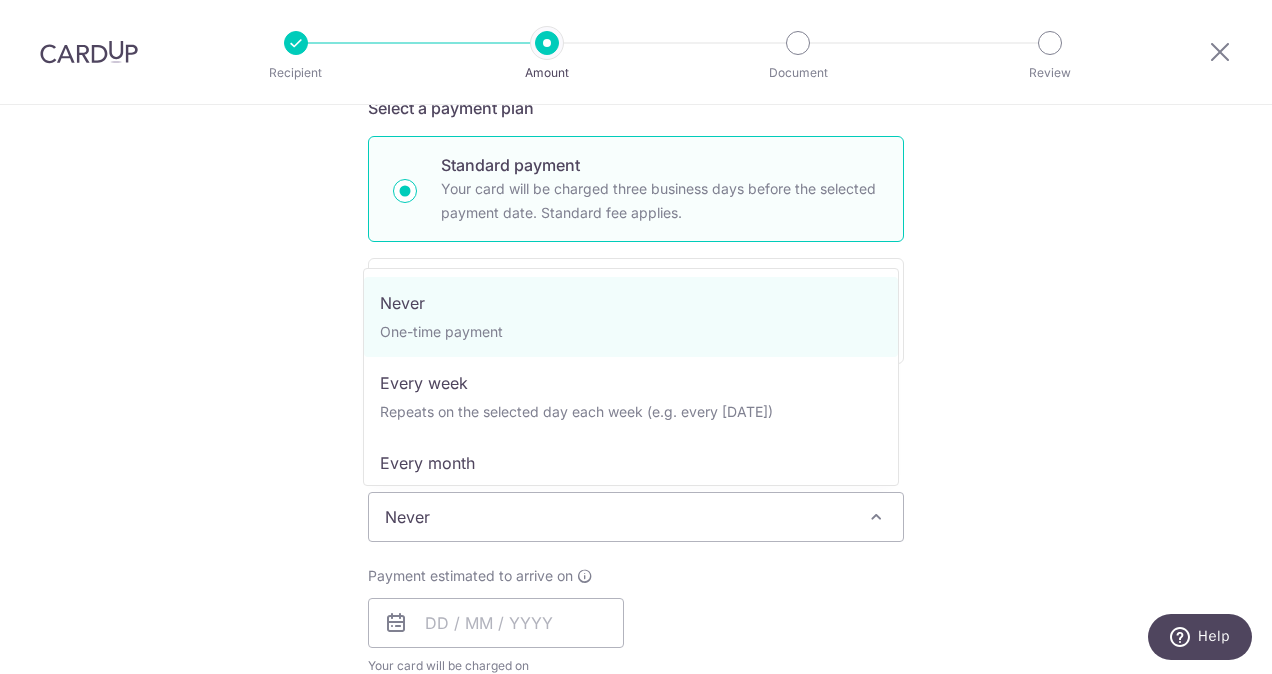 click on "Never" at bounding box center (636, 517) 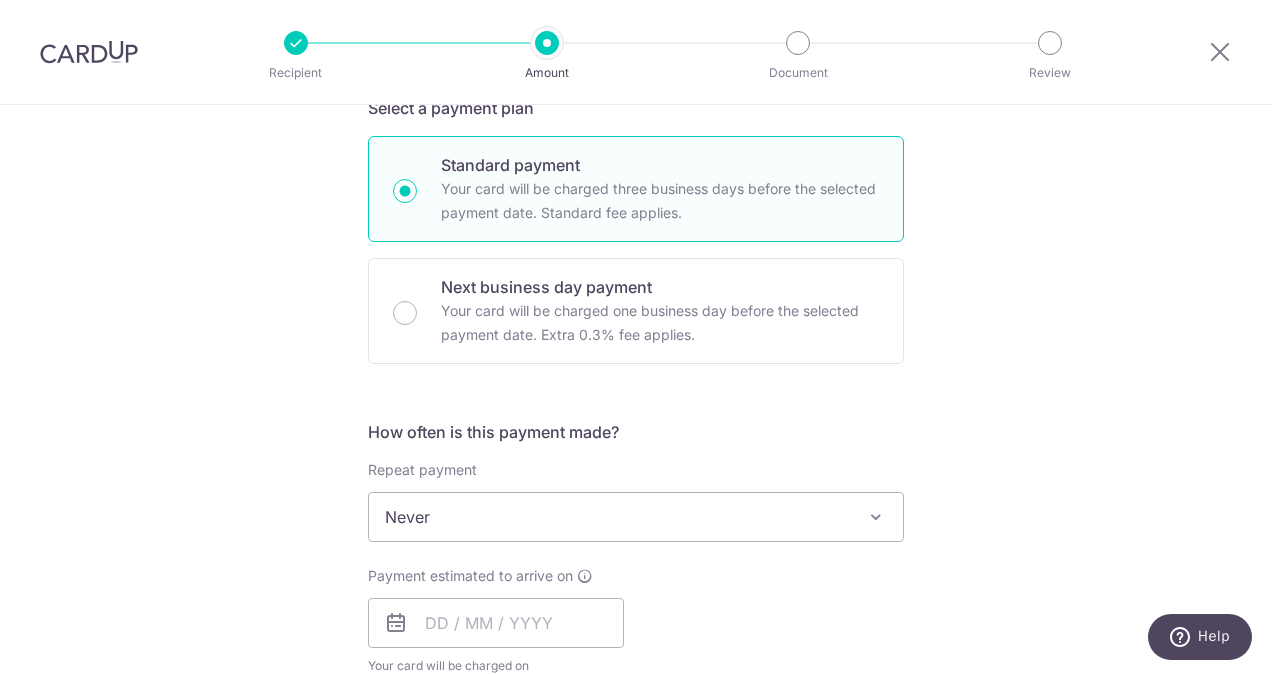 click on "Never" at bounding box center (636, 517) 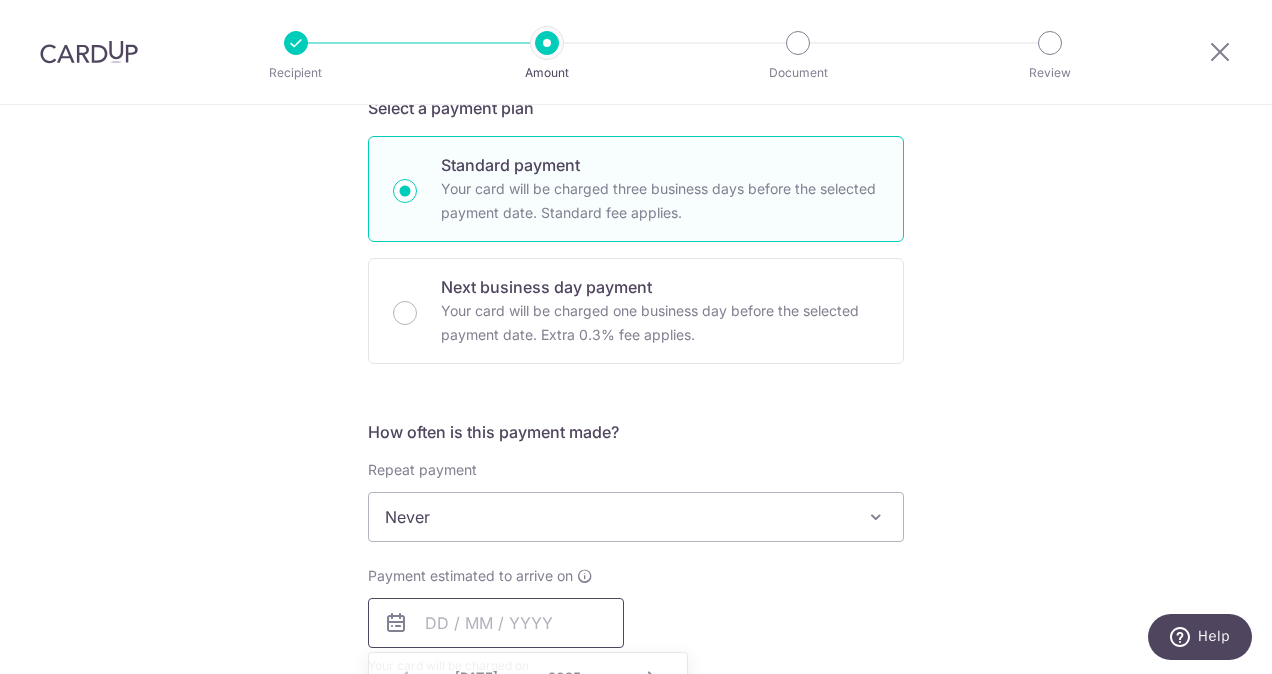 click at bounding box center (496, 623) 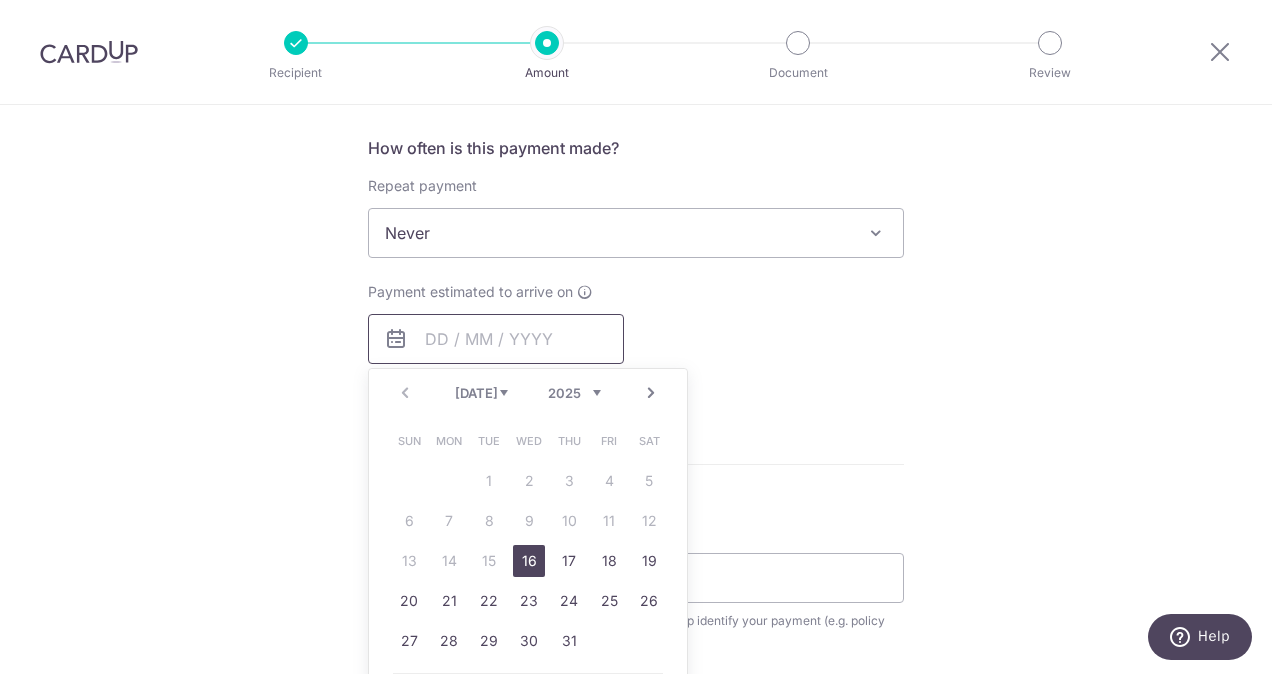 scroll, scrollTop: 742, scrollLeft: 0, axis: vertical 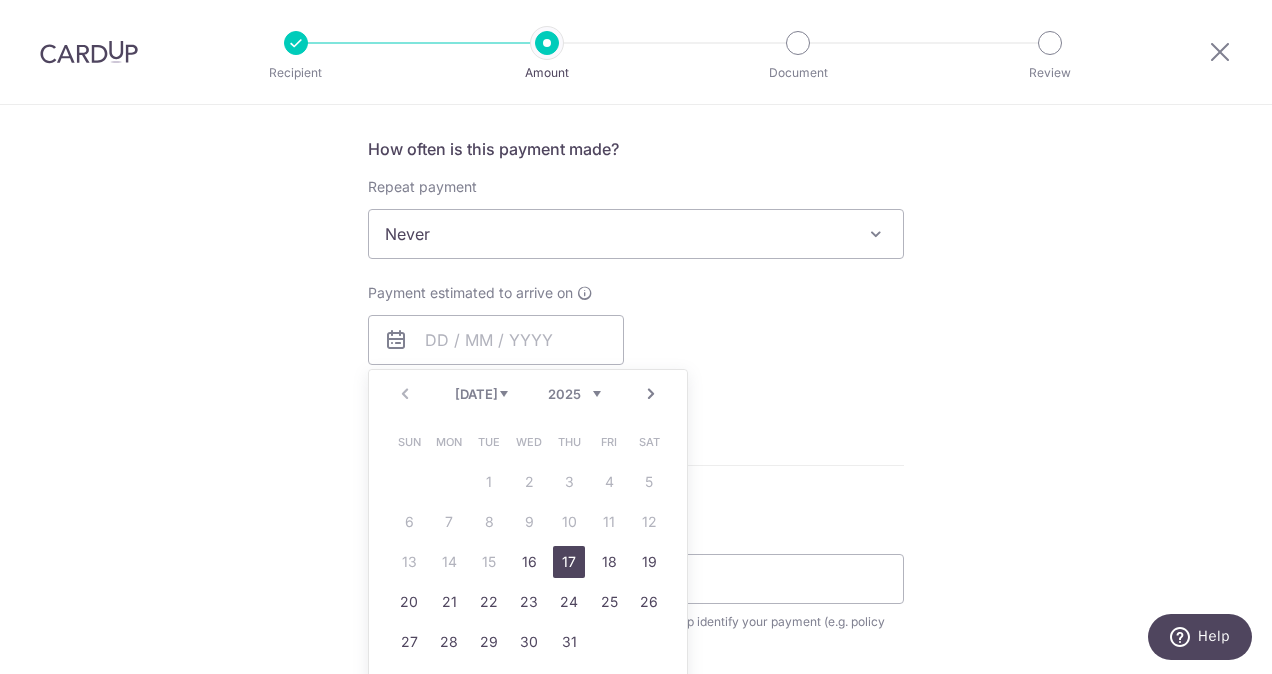 click on "17" at bounding box center (569, 562) 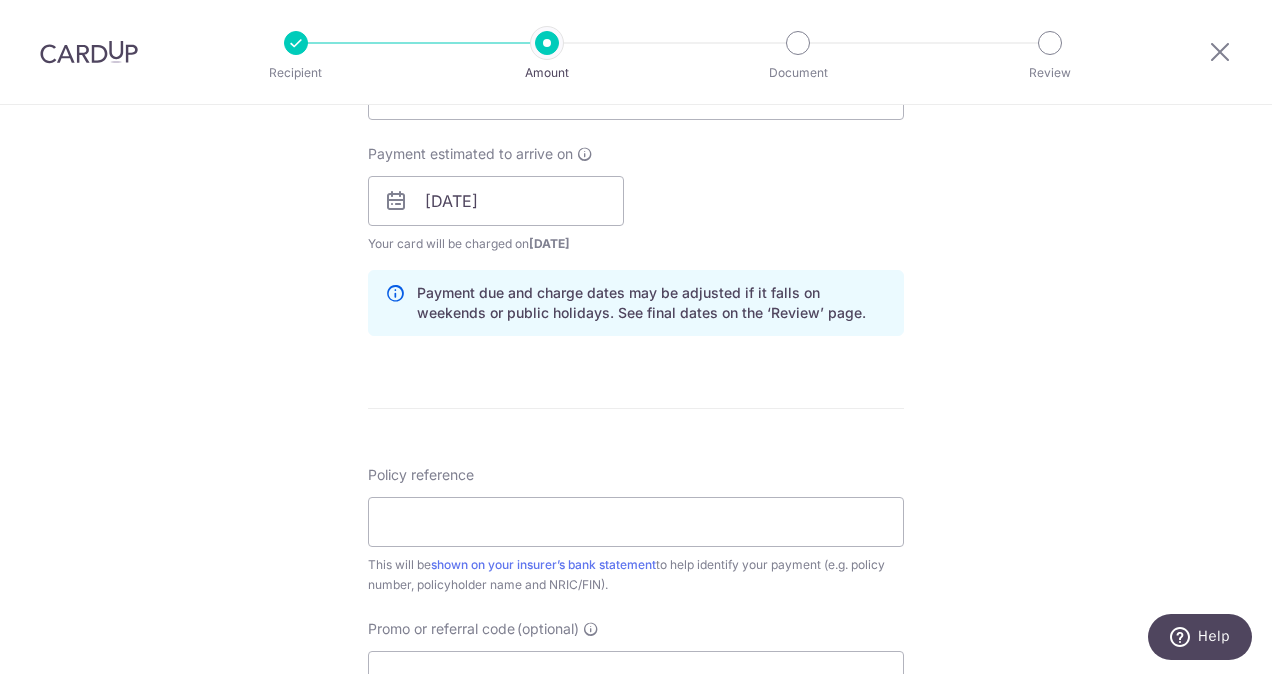 scroll, scrollTop: 882, scrollLeft: 0, axis: vertical 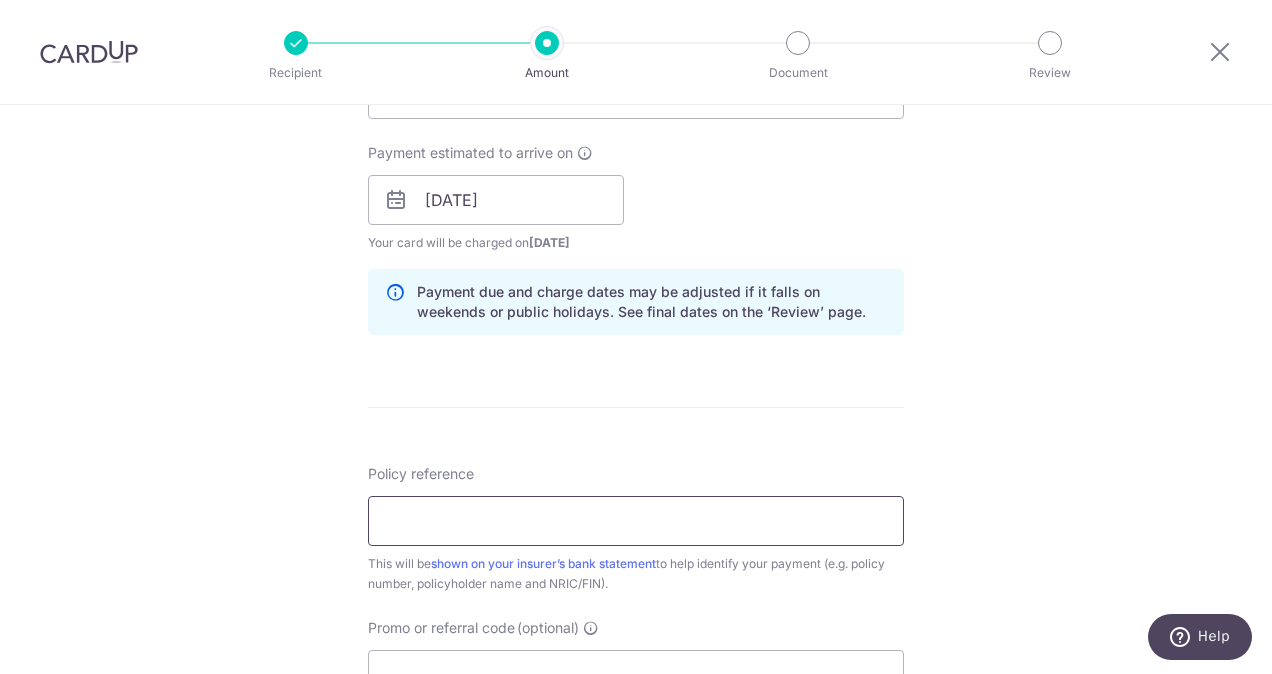 click on "Policy reference" at bounding box center (636, 521) 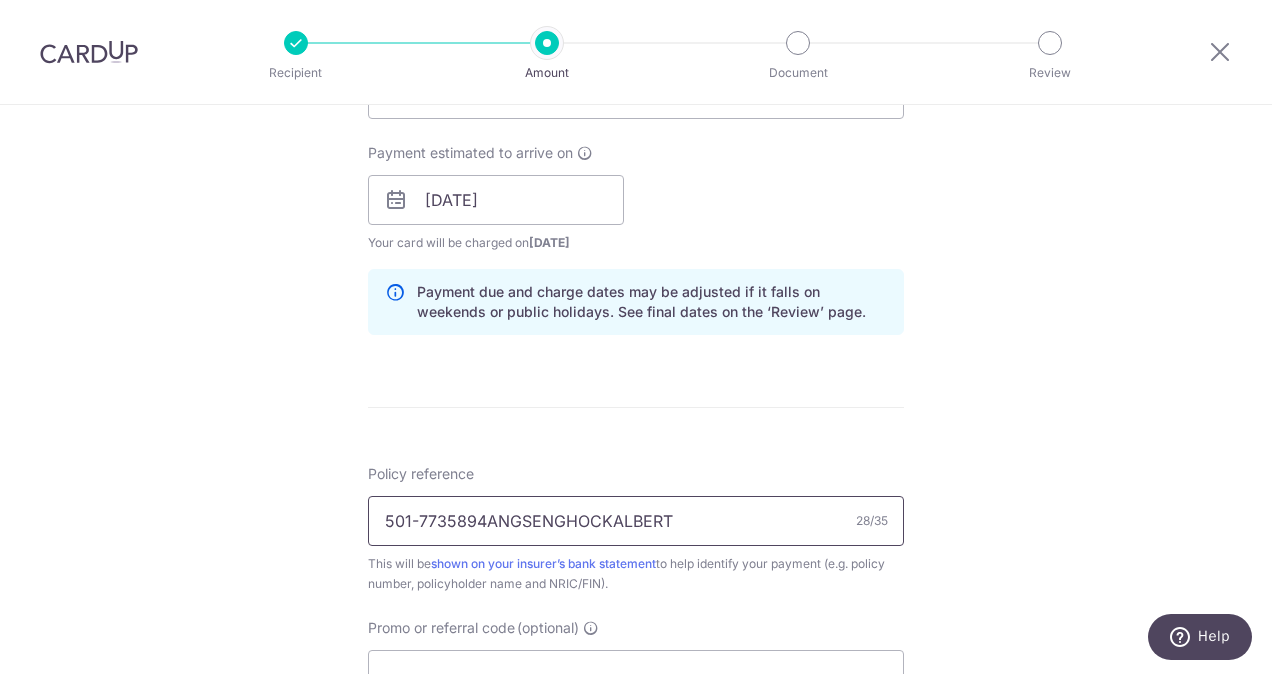 type on "501-7735894ANGSENGHOCKALBERT" 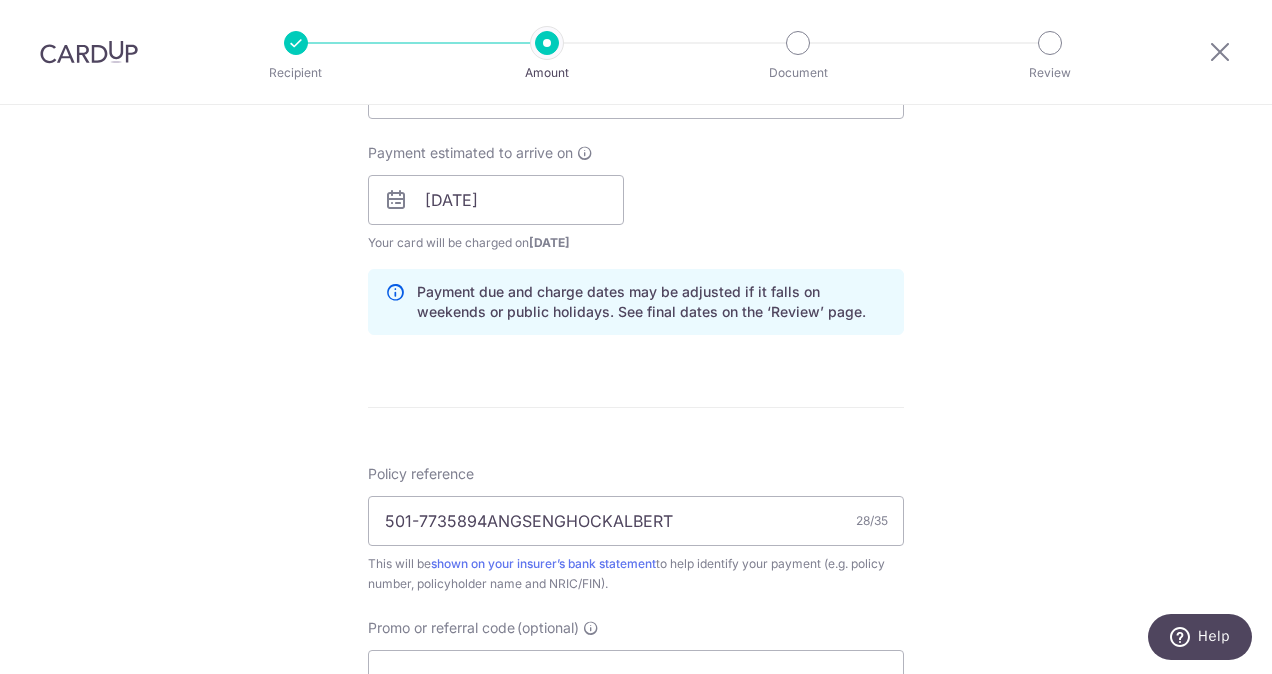 click on "Tell us more about your payment
Enter payment amount
SGD
1,500.00
1500.00
Select Card
**** 6109
Add credit card
Your Cards
**** 7970
**** 5131
**** 6109
**** 0005
Secure 256-bit SSL
Text
New card details" at bounding box center (636, 168) 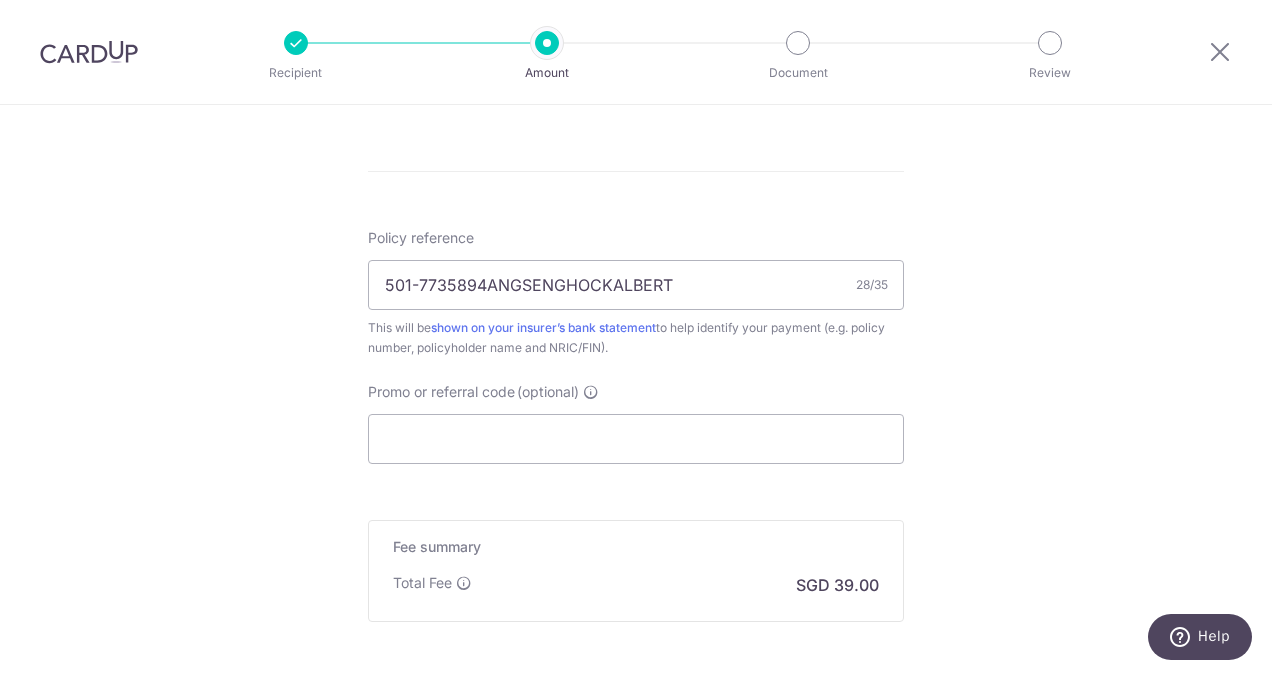 click on "Enter payment amount
SGD
1,500.00
1500.00
Select Card
**** 6109
Add credit card
Your Cards
**** 7970
**** 5131
**** 6109
**** 0005
Secure 256-bit SSL
Text
New card details
Card" at bounding box center [636, -49] 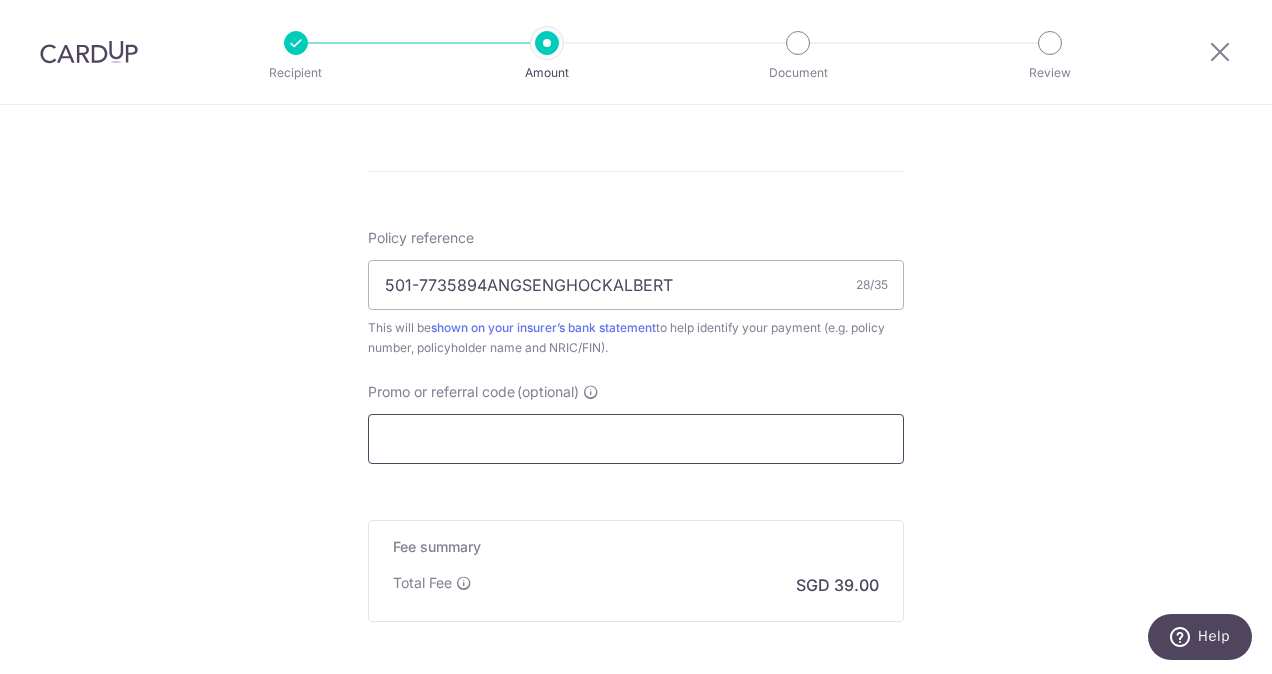click on "Promo or referral code
(optional)" at bounding box center (636, 439) 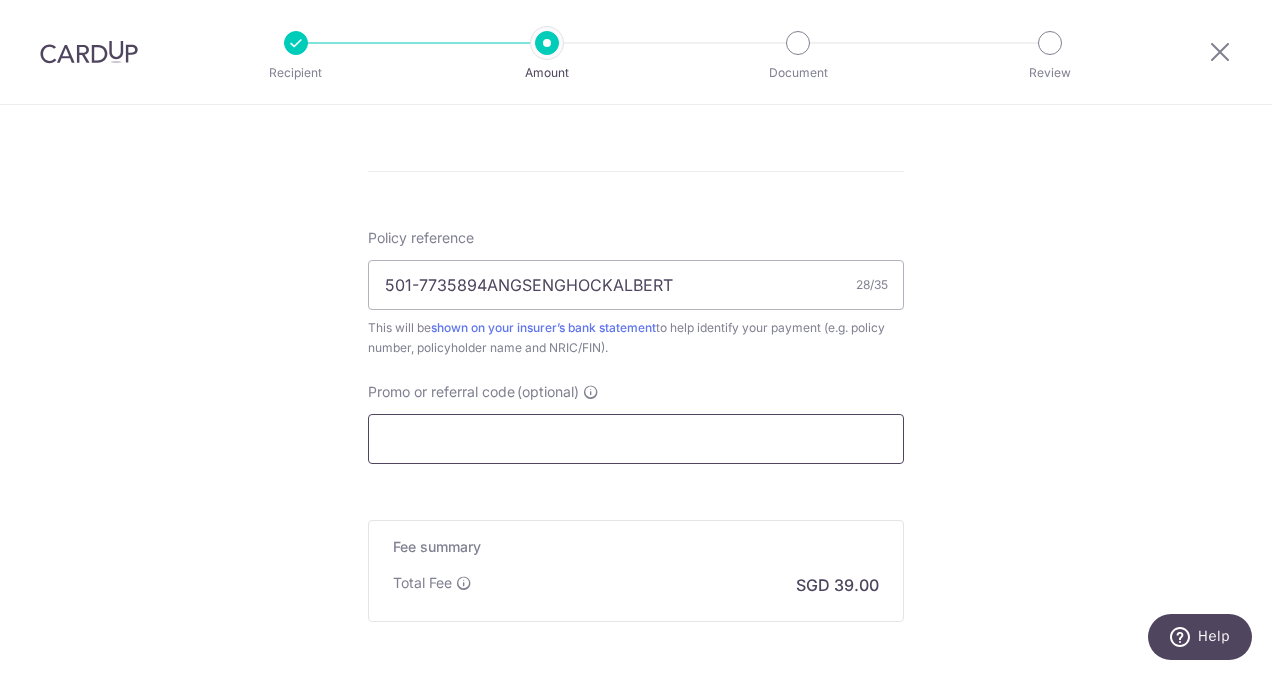 type on "OFF225" 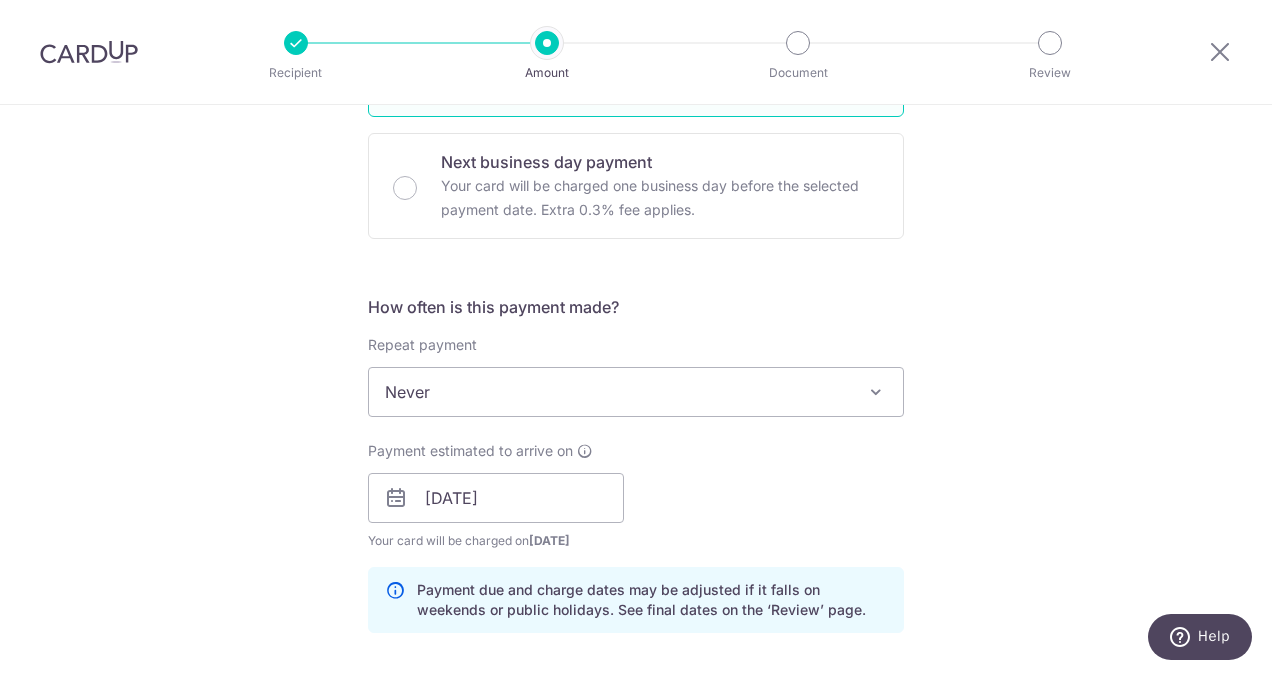 click on "Payment estimated to arrive on
17/07/2025
Prev Next Jul Aug Sep Oct Nov Dec 2025 2026 2027 2028 2029 2030 2031 2032 2033 2034 2035 Sun Mon Tue Wed Thu Fri Sat     1 2 3 4 5 6 7 8 9 10 11 12 13 14 15 16 17 18 19 20 21 22 23 24 25 26 27 28 29 30 31
Your card will be charged on  14/07/2025  for the first payment
* If your payment is funded by  9:00am SGT on Monday 14/07/2025
14/07/2025
No. of Payments" at bounding box center (636, 496) 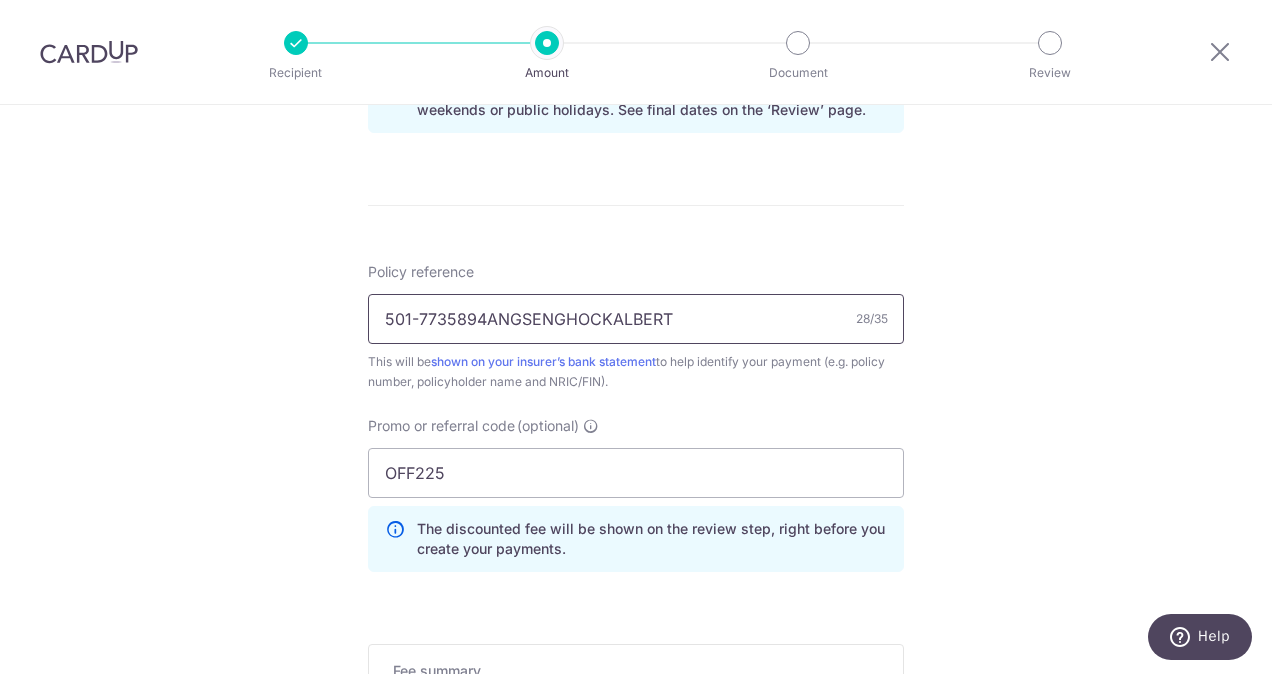 scroll, scrollTop: 1406, scrollLeft: 0, axis: vertical 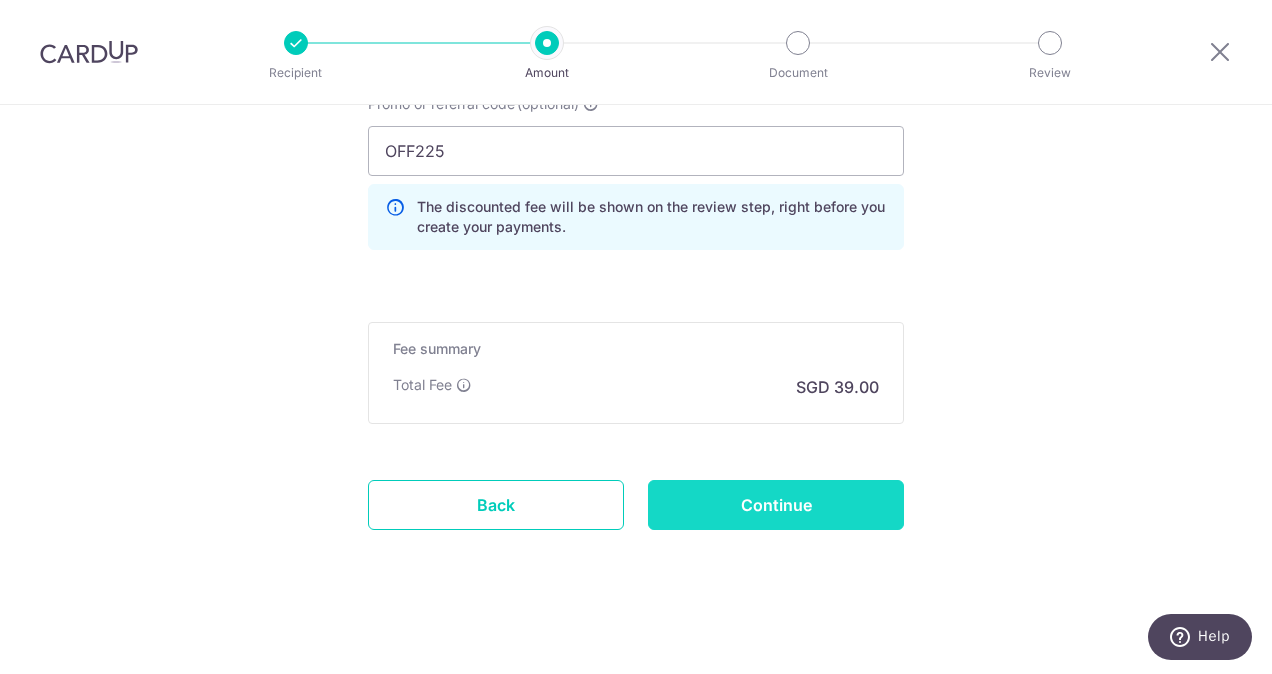 click on "Continue" at bounding box center [776, 505] 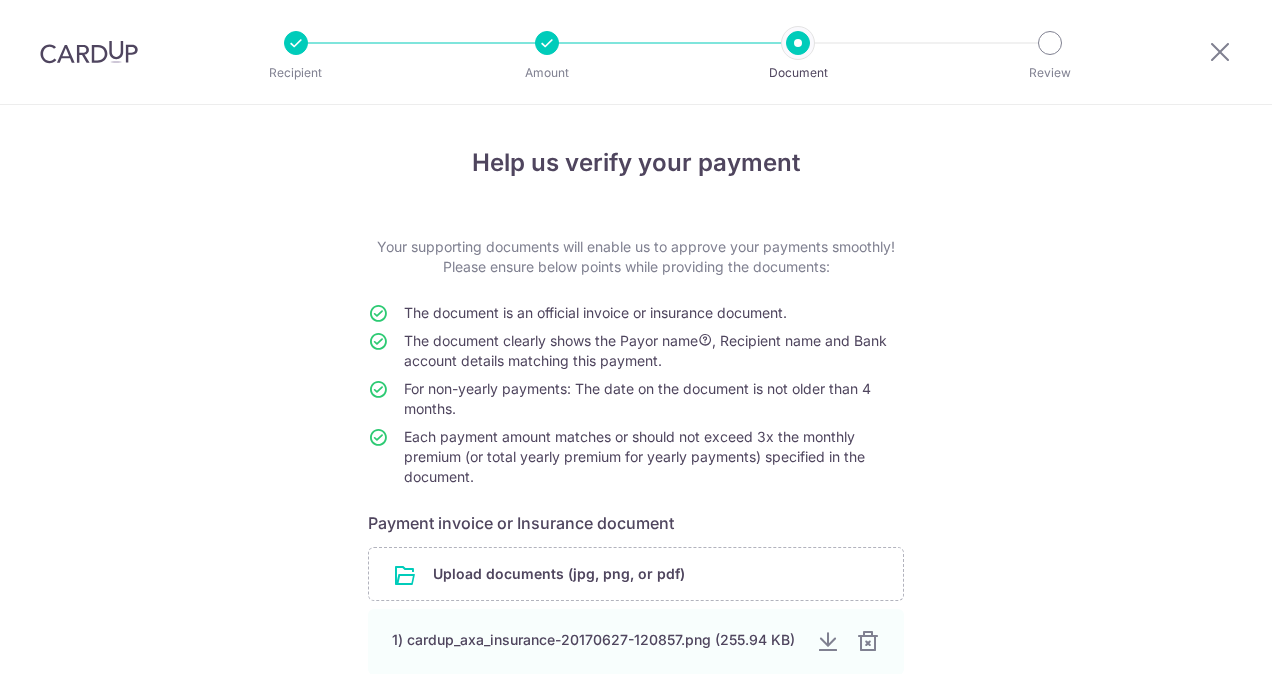 scroll, scrollTop: 0, scrollLeft: 0, axis: both 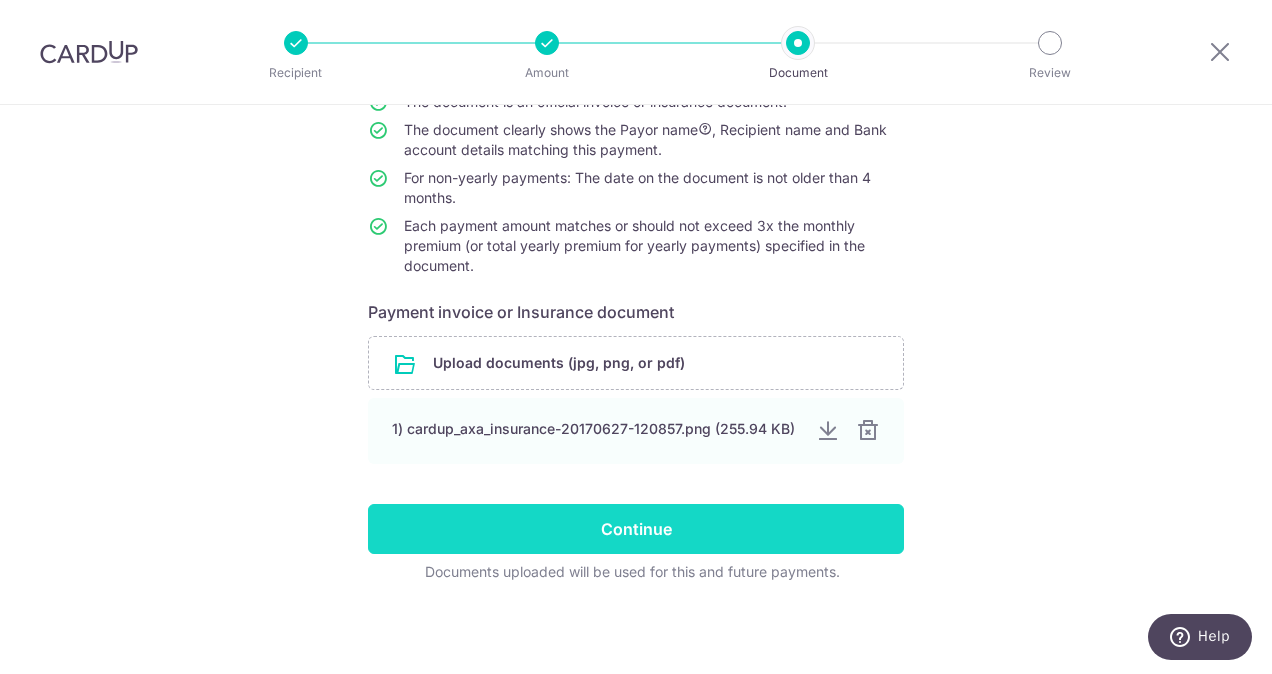 click on "Continue" at bounding box center (636, 529) 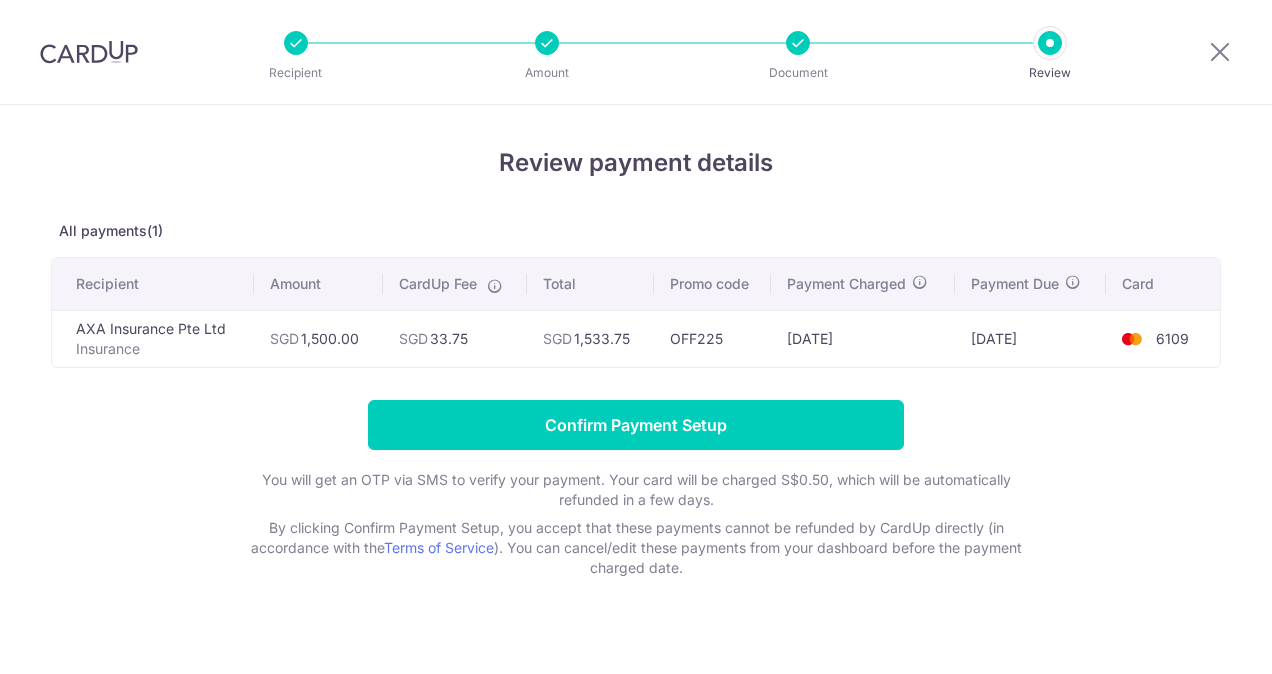 scroll, scrollTop: 0, scrollLeft: 0, axis: both 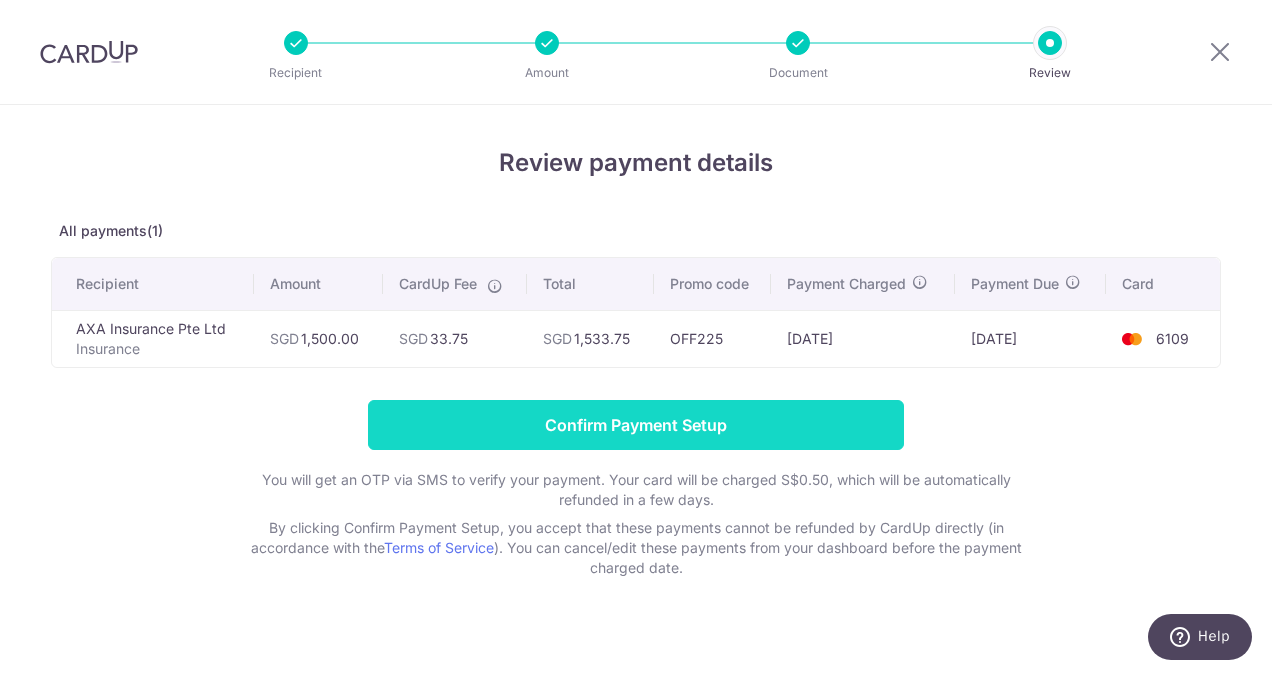 click on "Confirm Payment Setup" at bounding box center (636, 425) 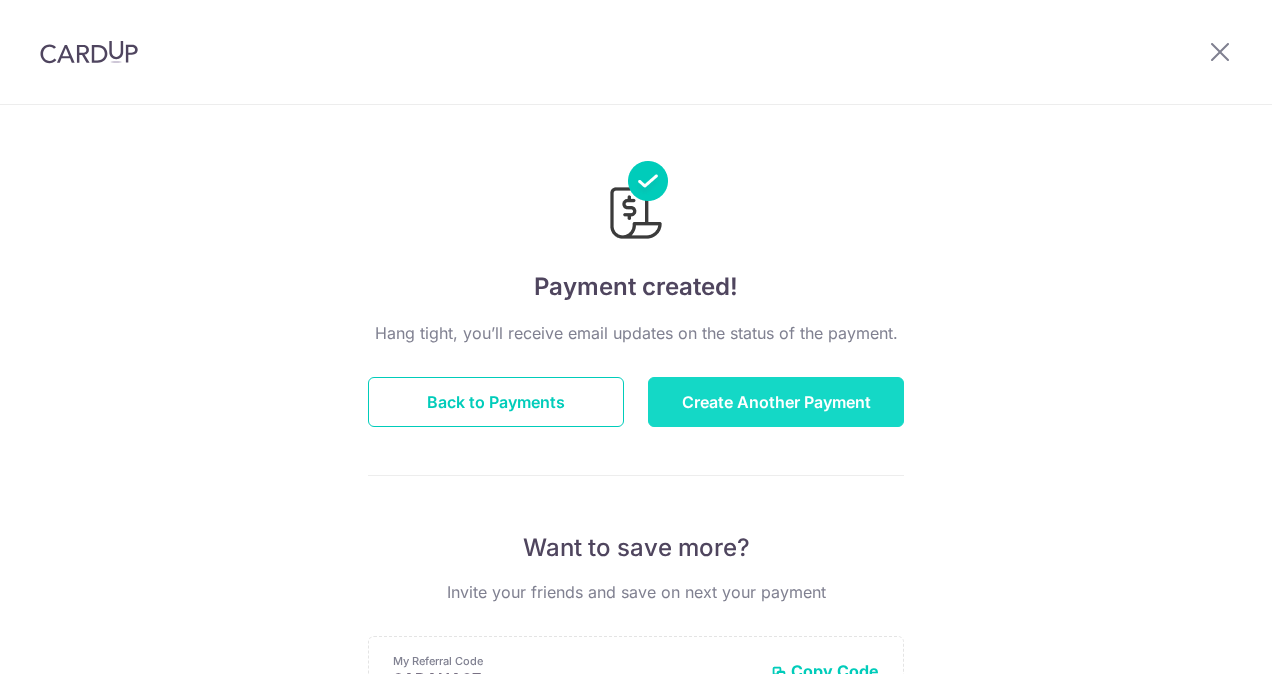 scroll, scrollTop: 0, scrollLeft: 0, axis: both 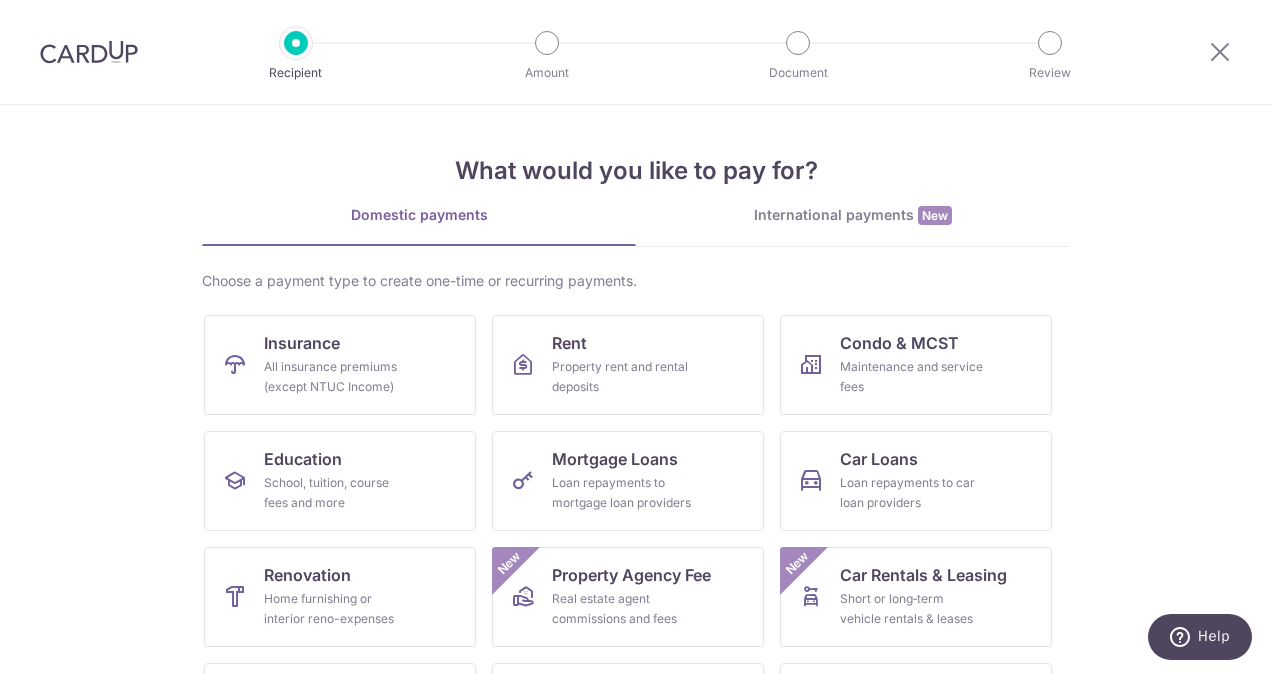 click at bounding box center [89, 52] 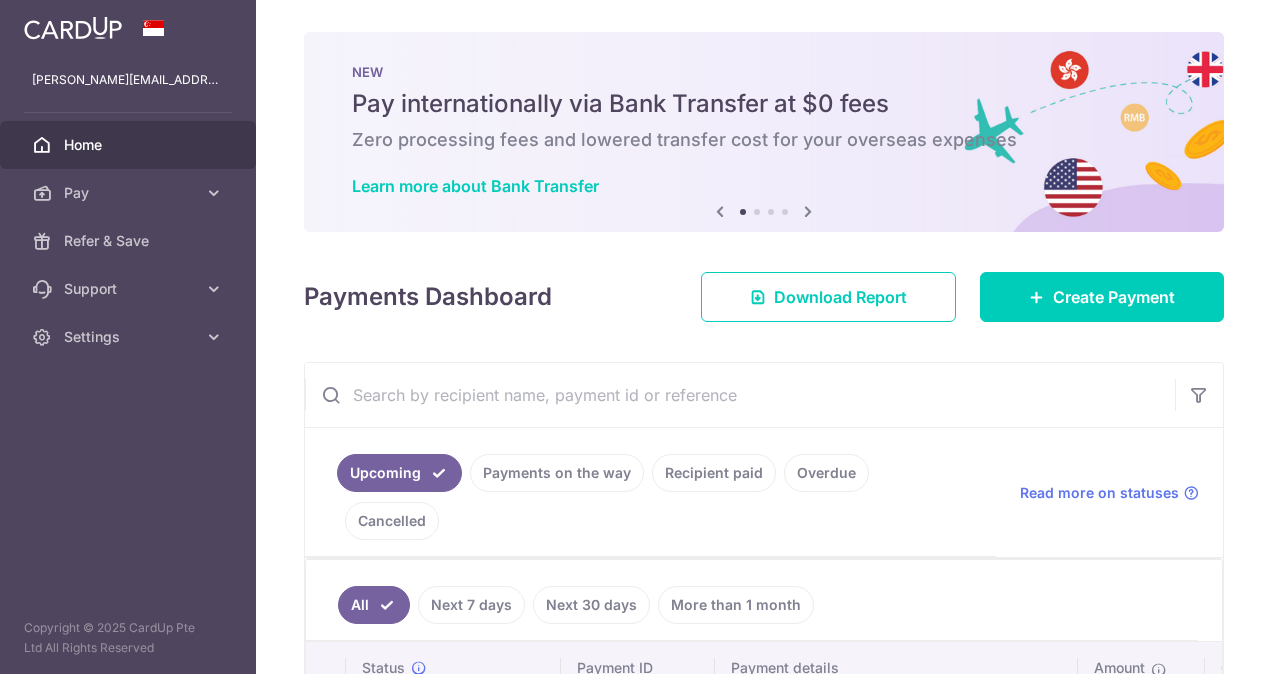 scroll, scrollTop: 0, scrollLeft: 0, axis: both 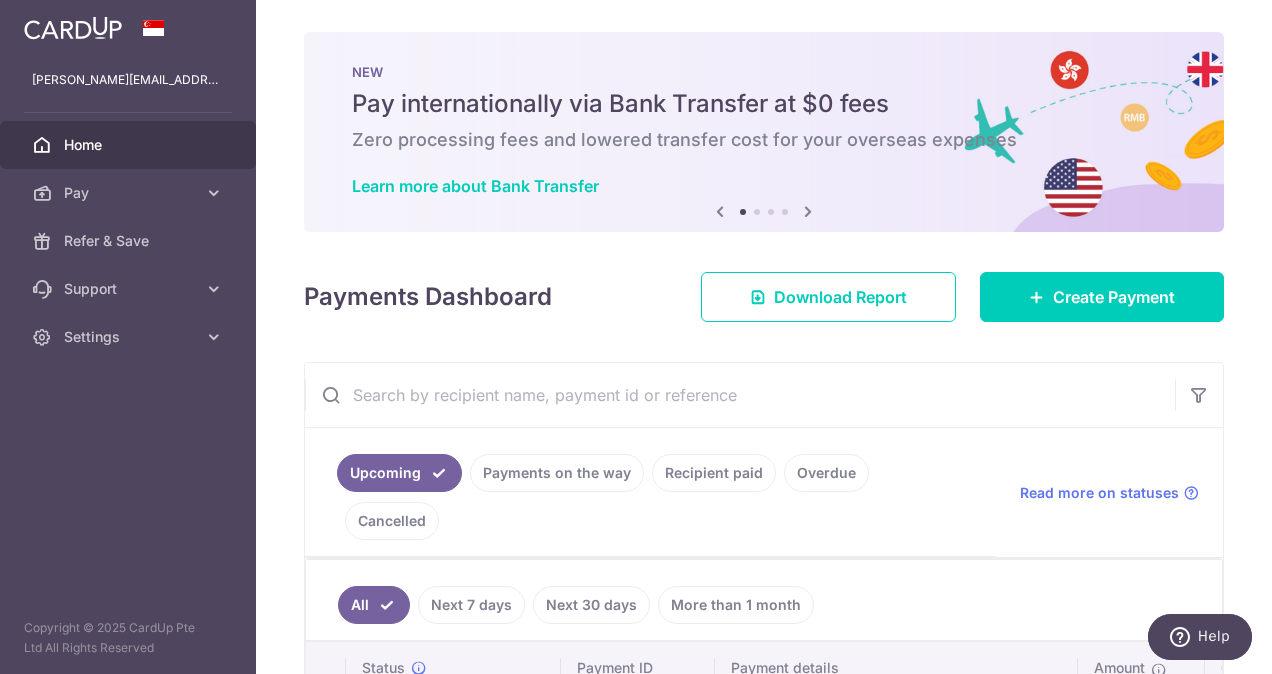 click on "Recipient paid" at bounding box center [714, 473] 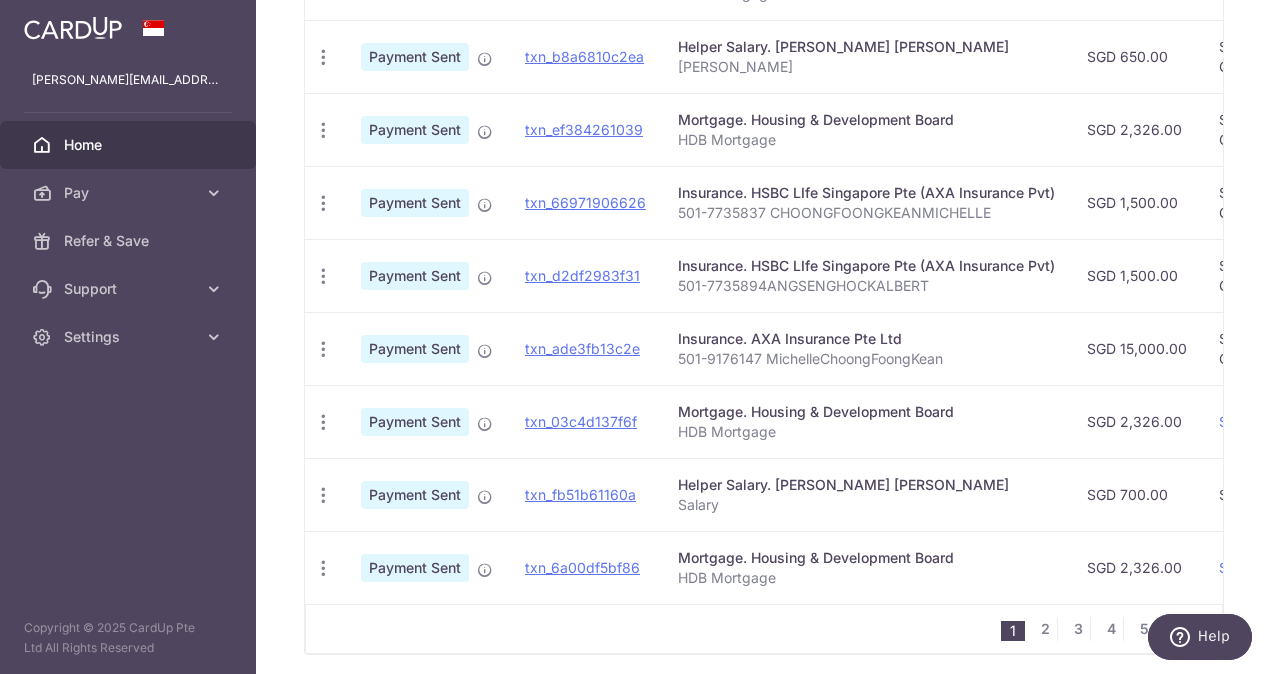 scroll, scrollTop: 734, scrollLeft: 0, axis: vertical 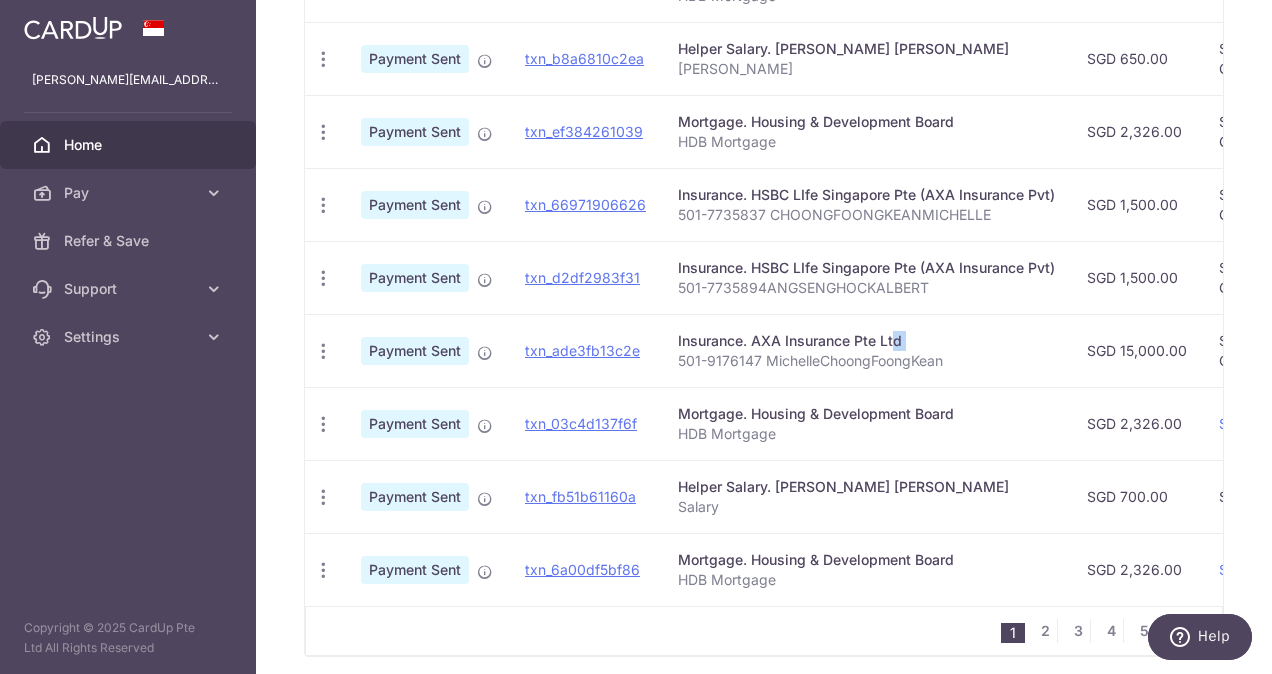 drag, startPoint x: 678, startPoint y: 304, endPoint x: 836, endPoint y: 295, distance: 158.25612 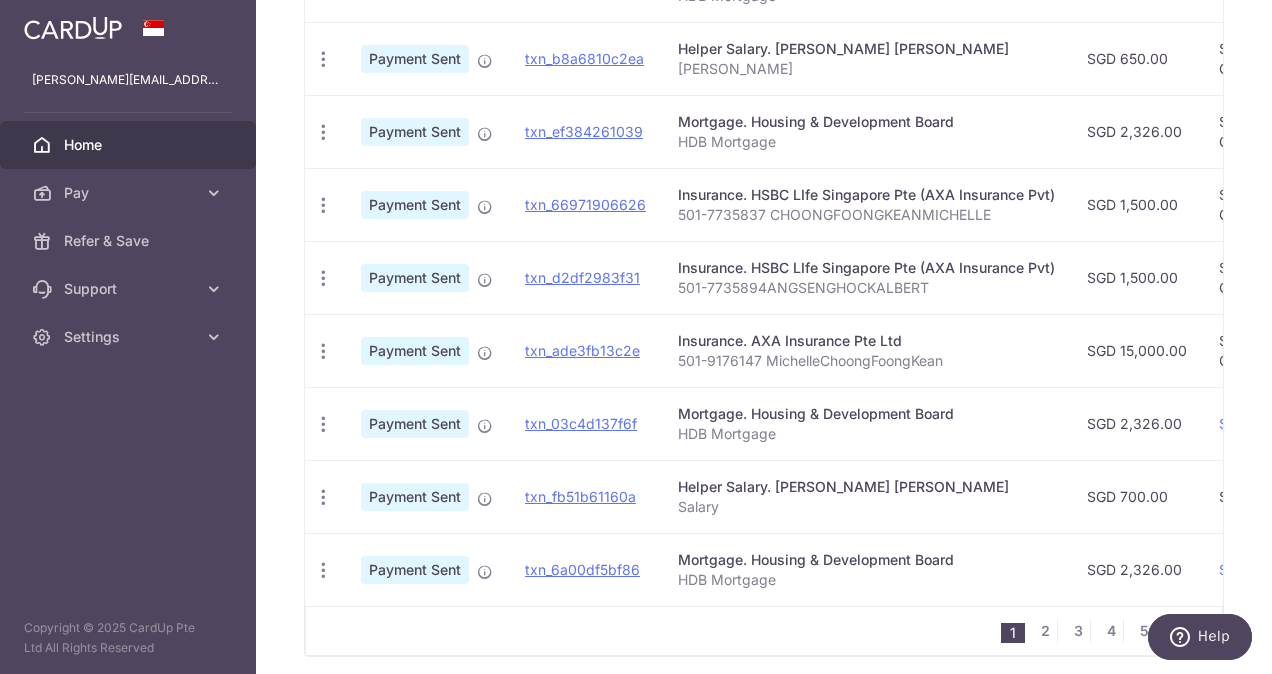 drag, startPoint x: 836, startPoint y: 295, endPoint x: 838, endPoint y: 348, distance: 53.037724 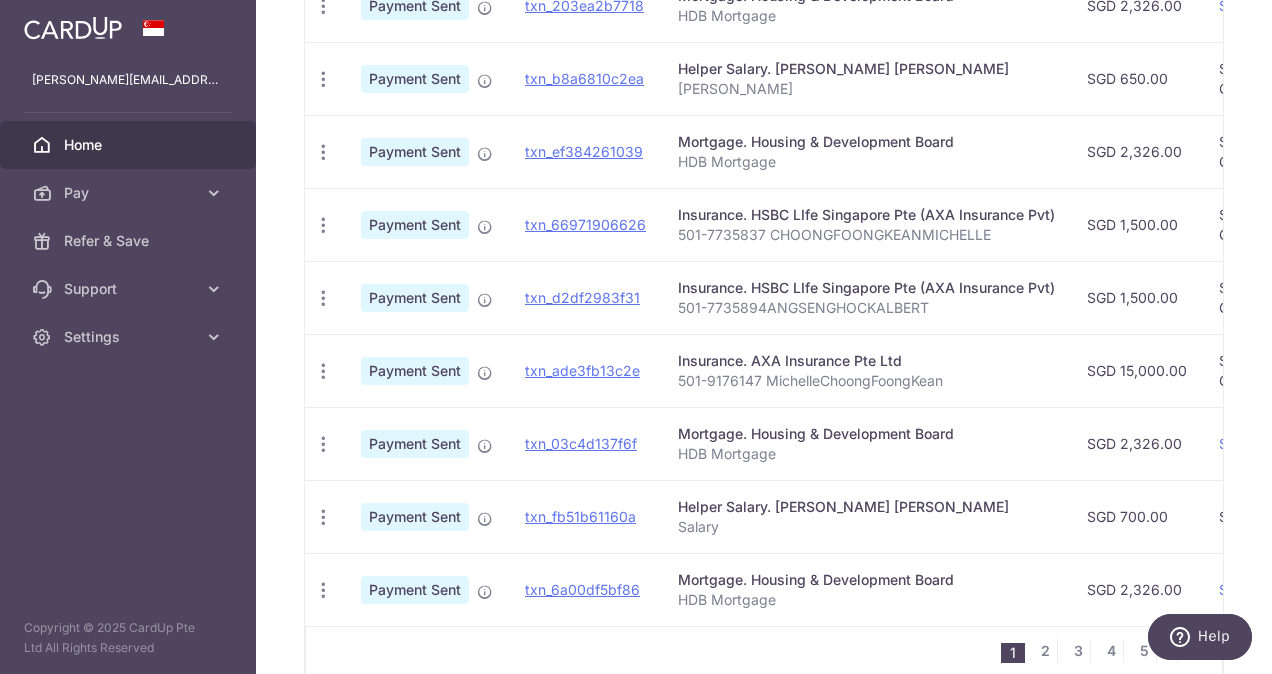 scroll, scrollTop: 714, scrollLeft: 0, axis: vertical 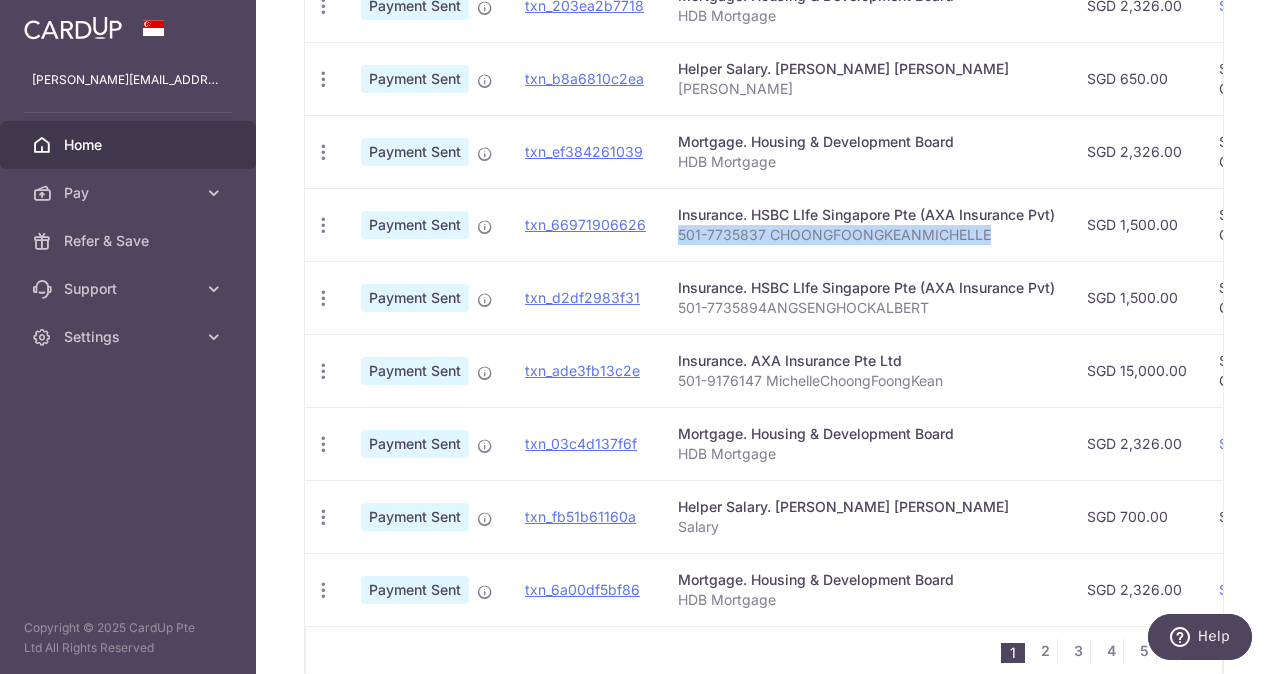 drag, startPoint x: 677, startPoint y: 182, endPoint x: 997, endPoint y: 176, distance: 320.05624 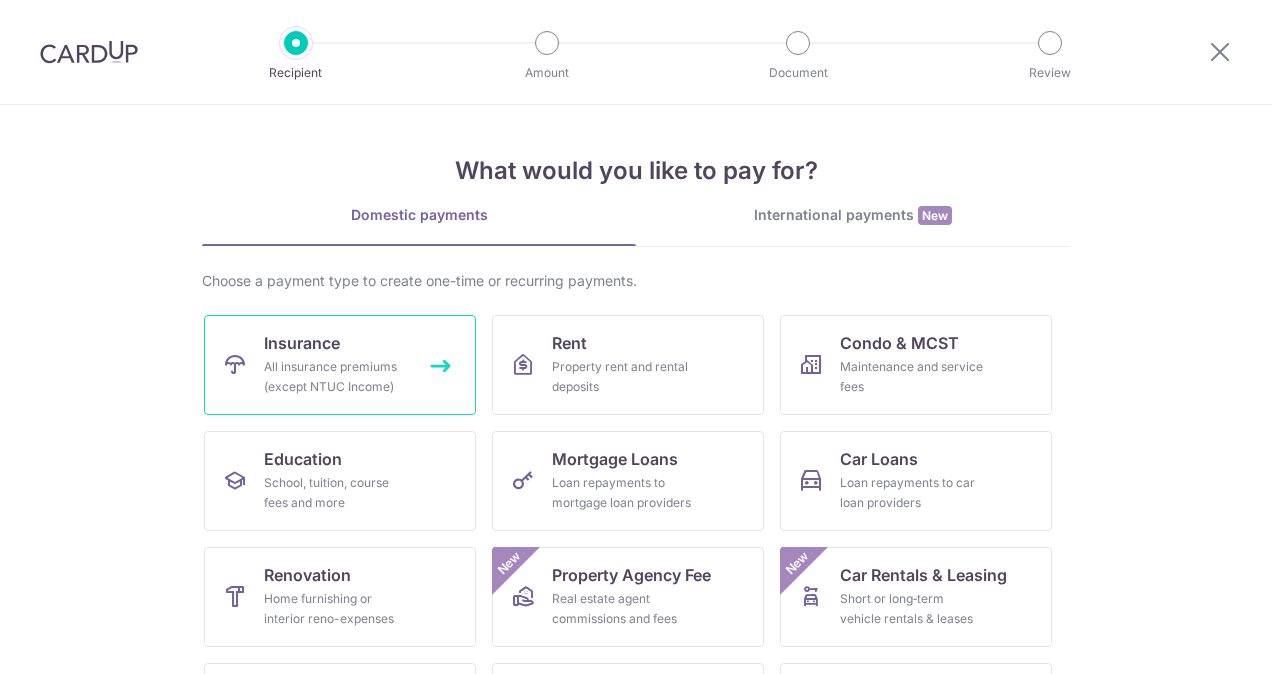 scroll, scrollTop: 0, scrollLeft: 0, axis: both 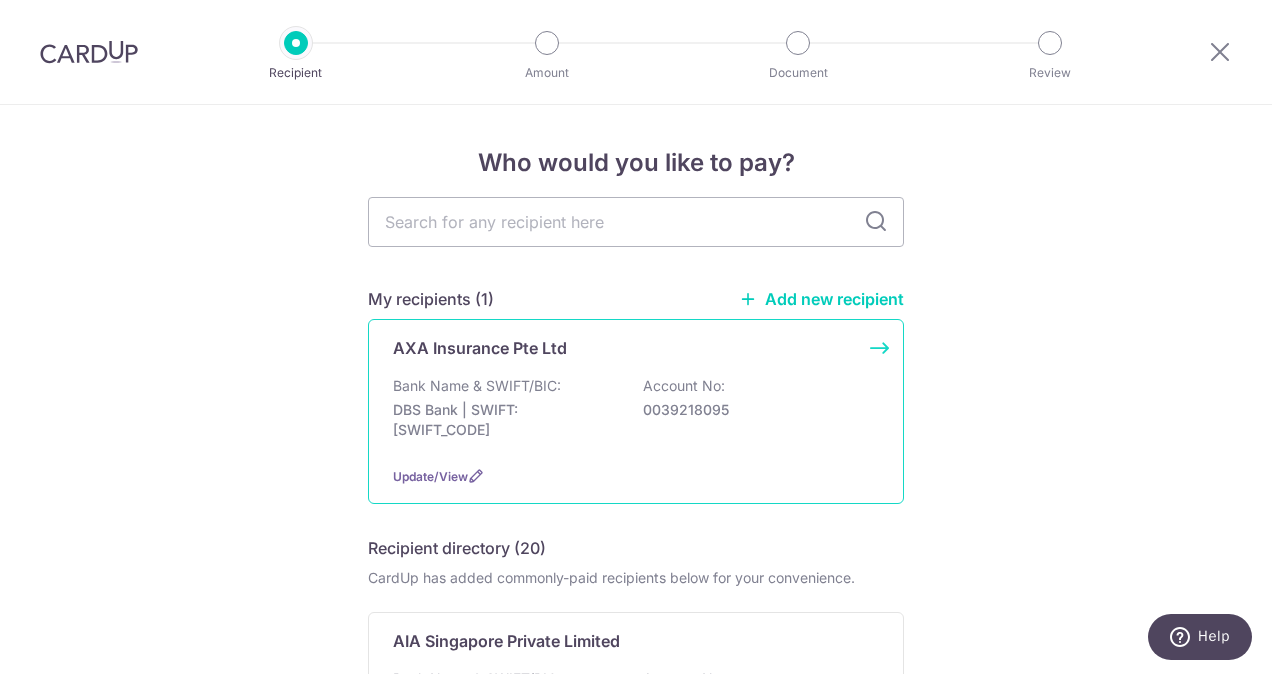 click on "Bank Name & SWIFT/BIC:
DBS Bank | SWIFT: [SWIFT_CODE]
Account No:
0039218095" at bounding box center (636, 413) 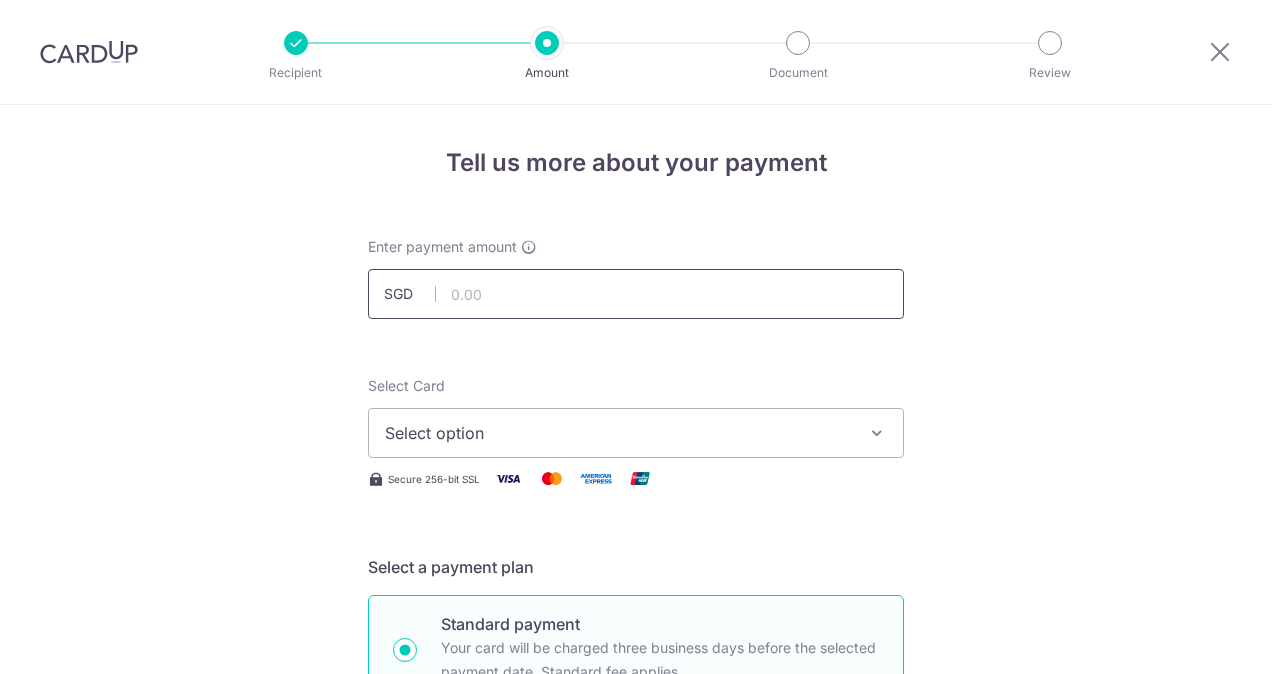 scroll, scrollTop: 0, scrollLeft: 0, axis: both 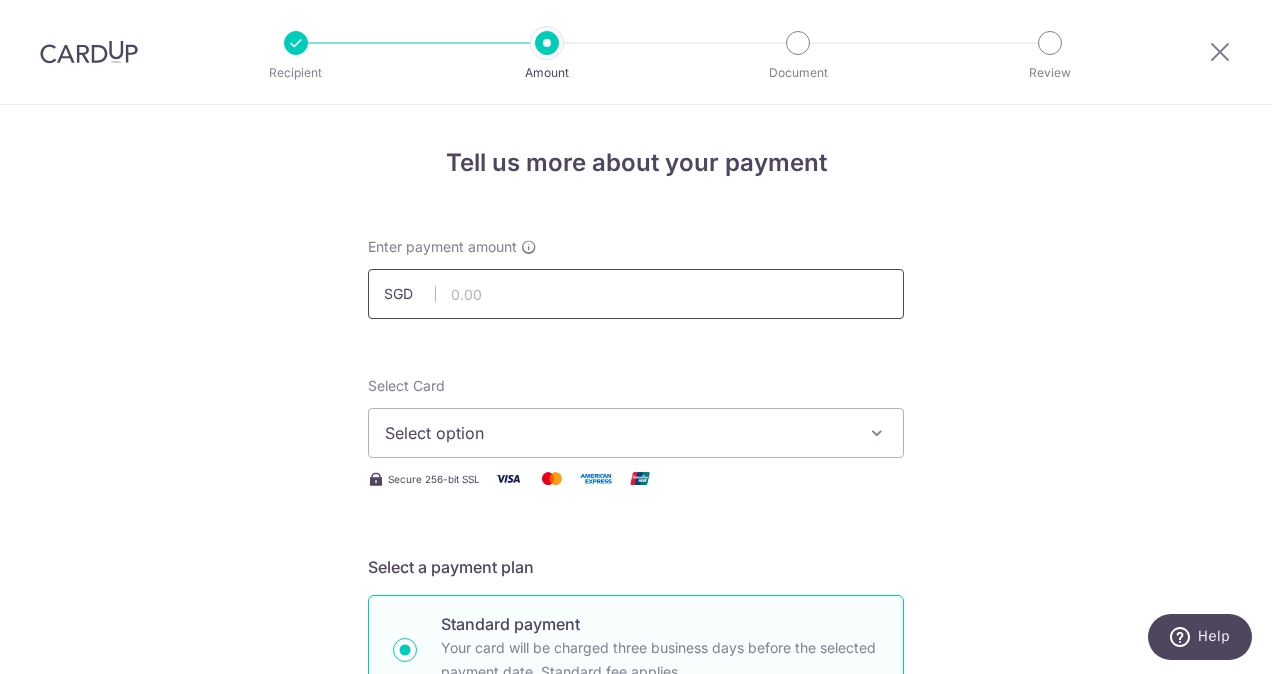 type on "1,500.00" 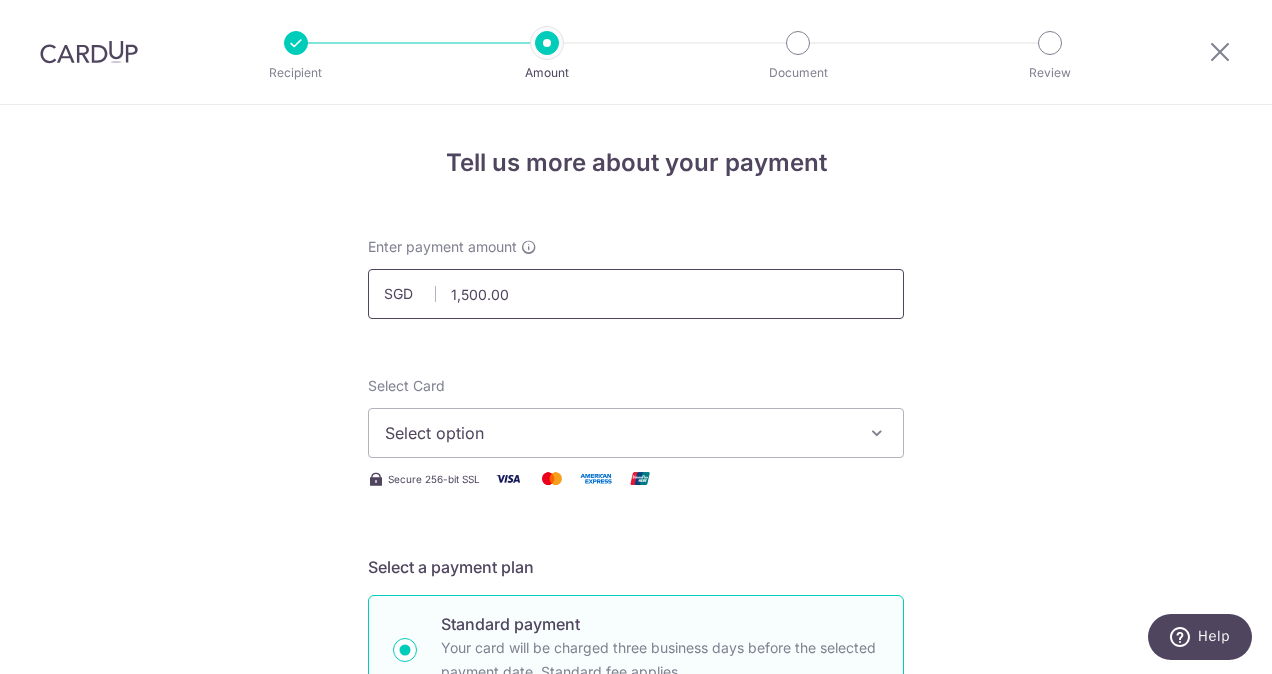 type on "501-7735894ANGSENGHOCKALBERT" 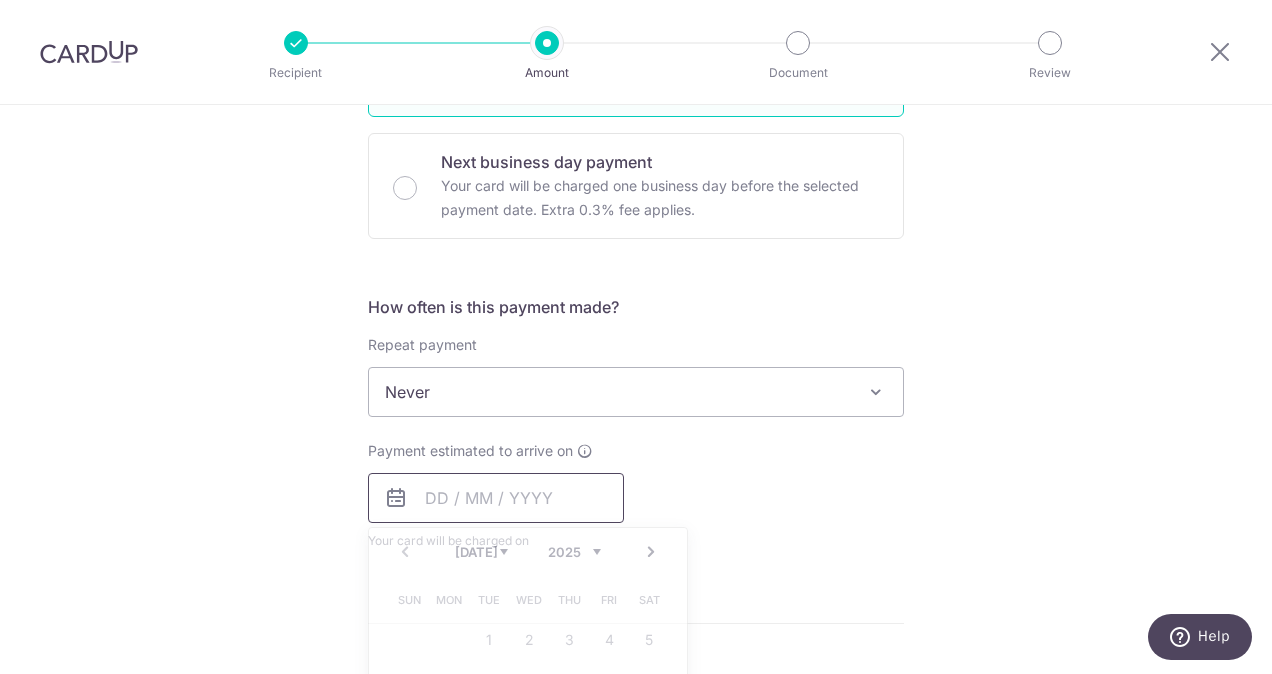 type on "1,500.00" 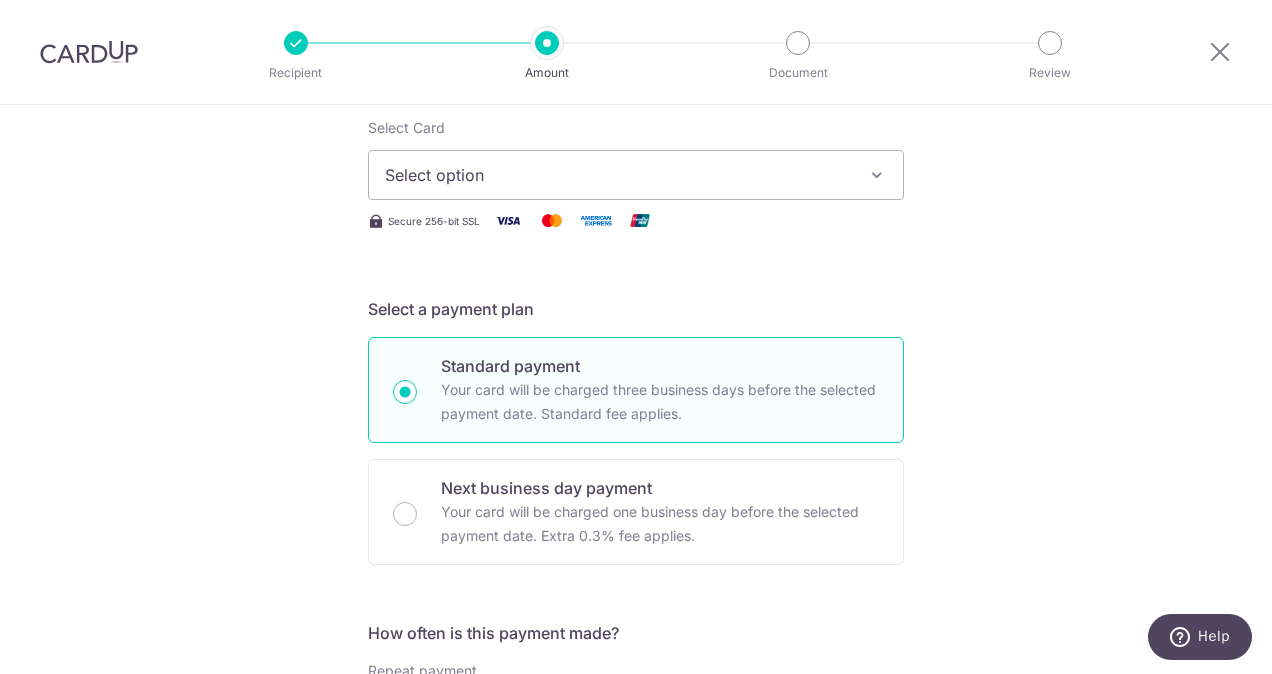 scroll, scrollTop: 258, scrollLeft: 0, axis: vertical 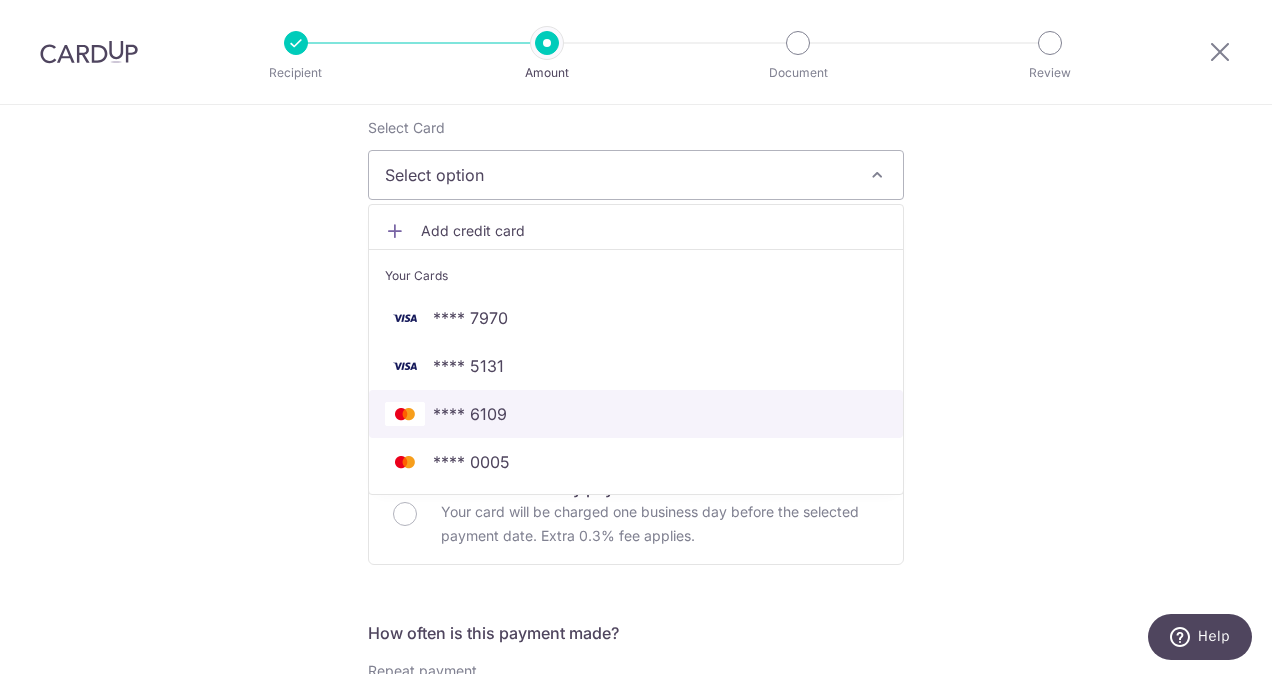 click on "**** 6109" at bounding box center (636, 414) 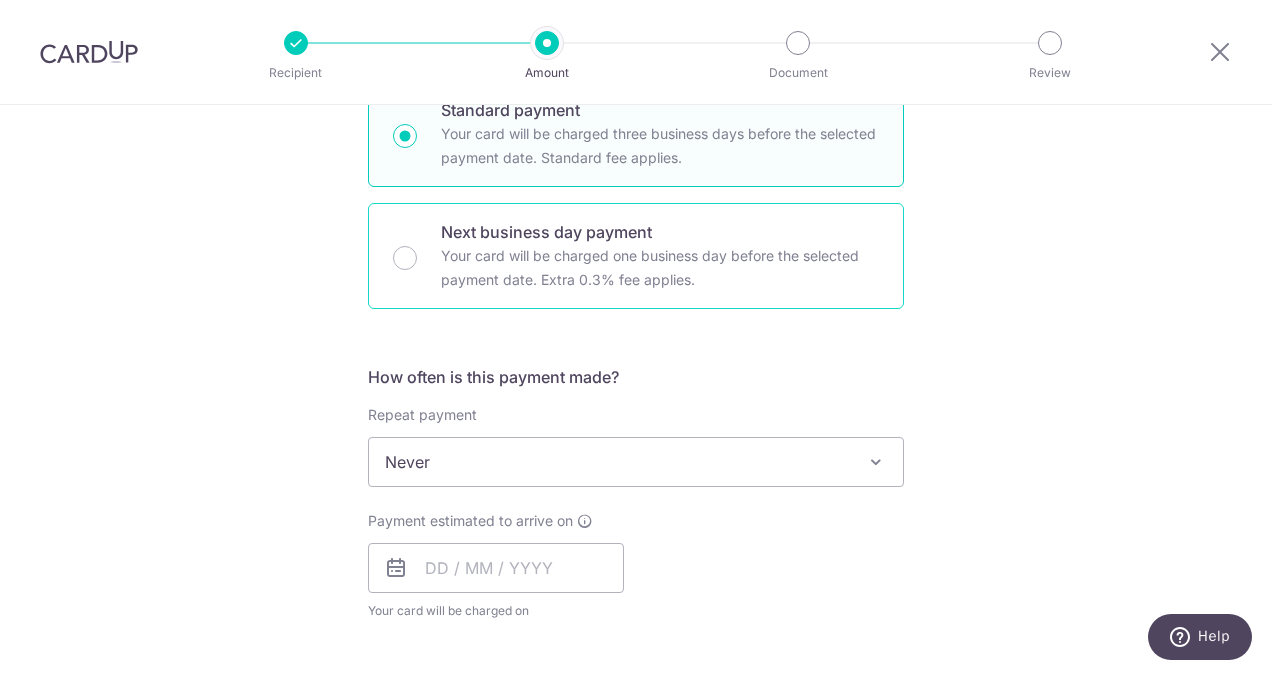 scroll, scrollTop: 512, scrollLeft: 0, axis: vertical 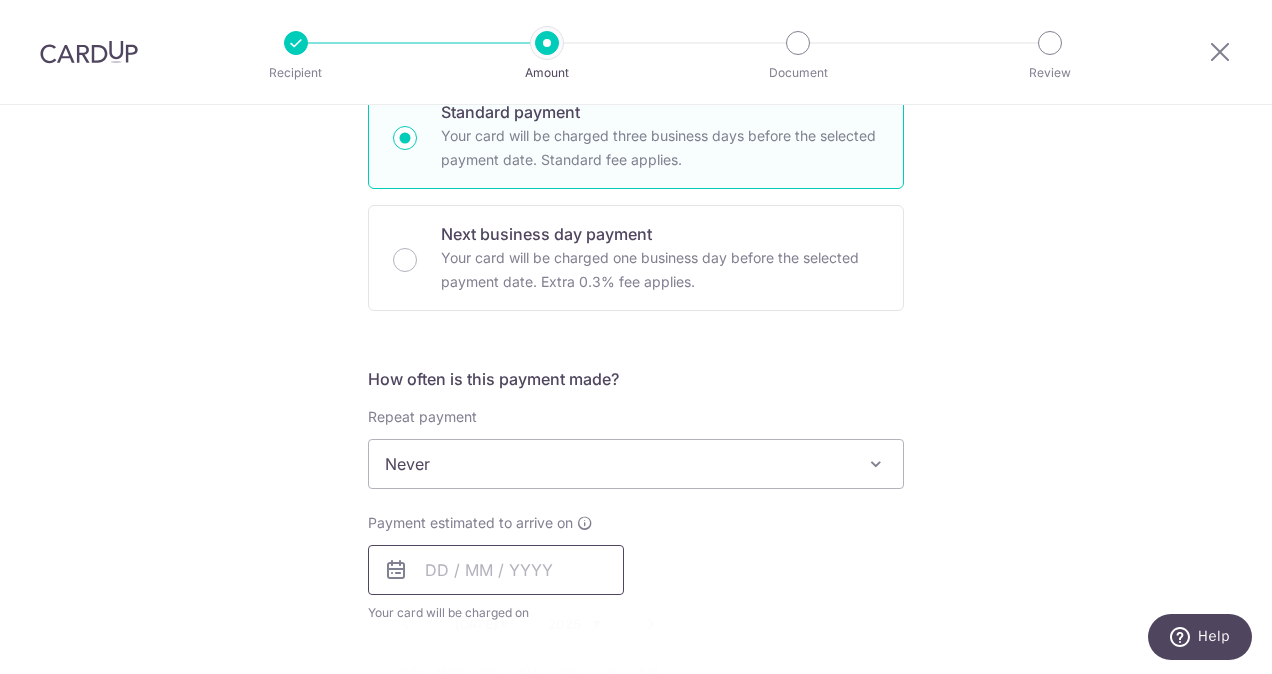 click at bounding box center [496, 570] 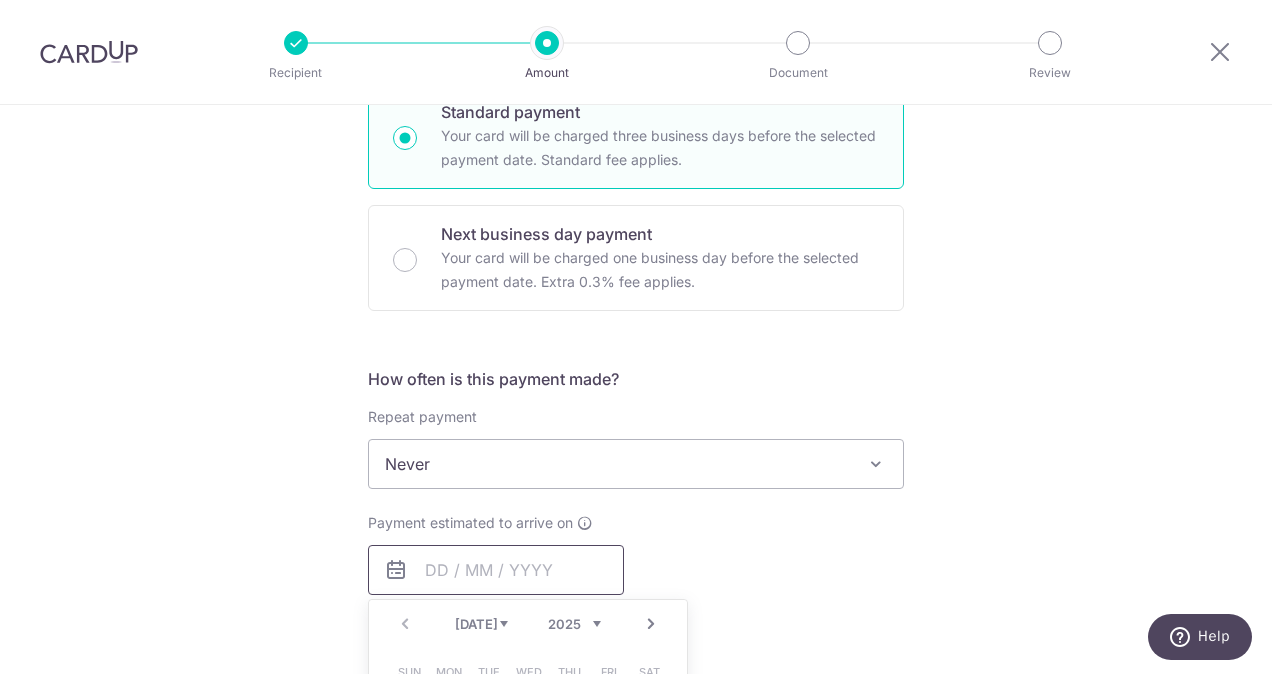 scroll, scrollTop: 724, scrollLeft: 0, axis: vertical 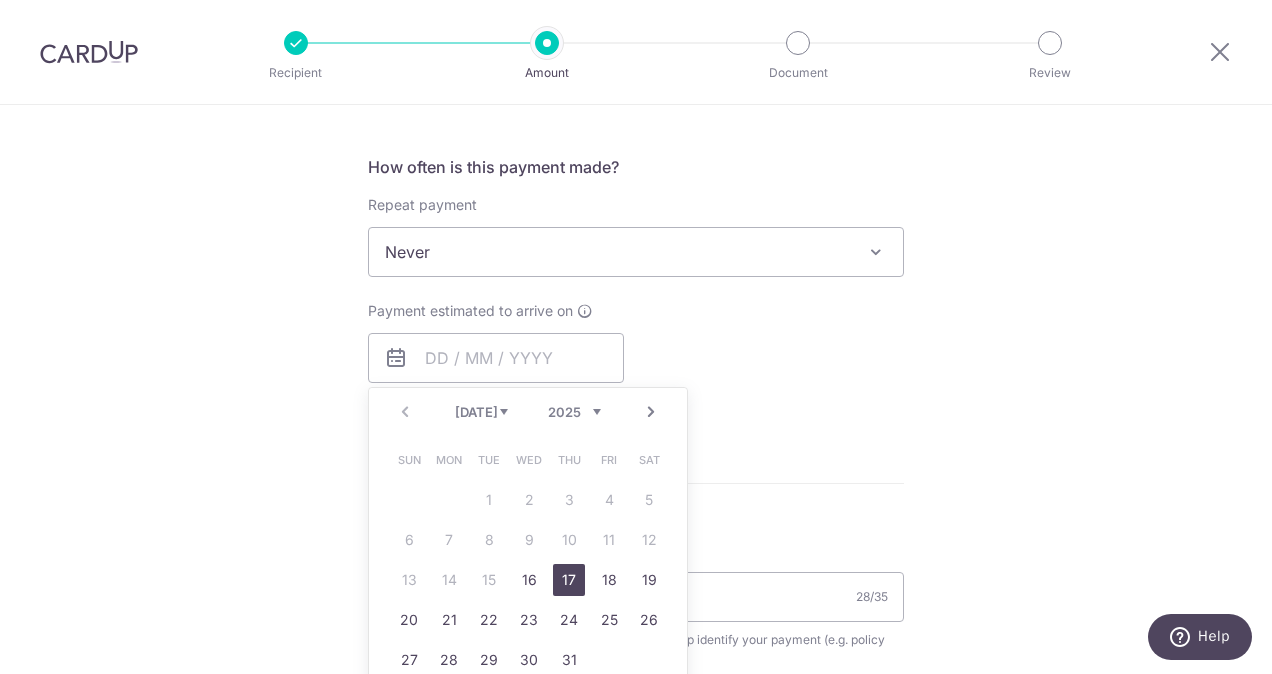 click on "17" at bounding box center (569, 580) 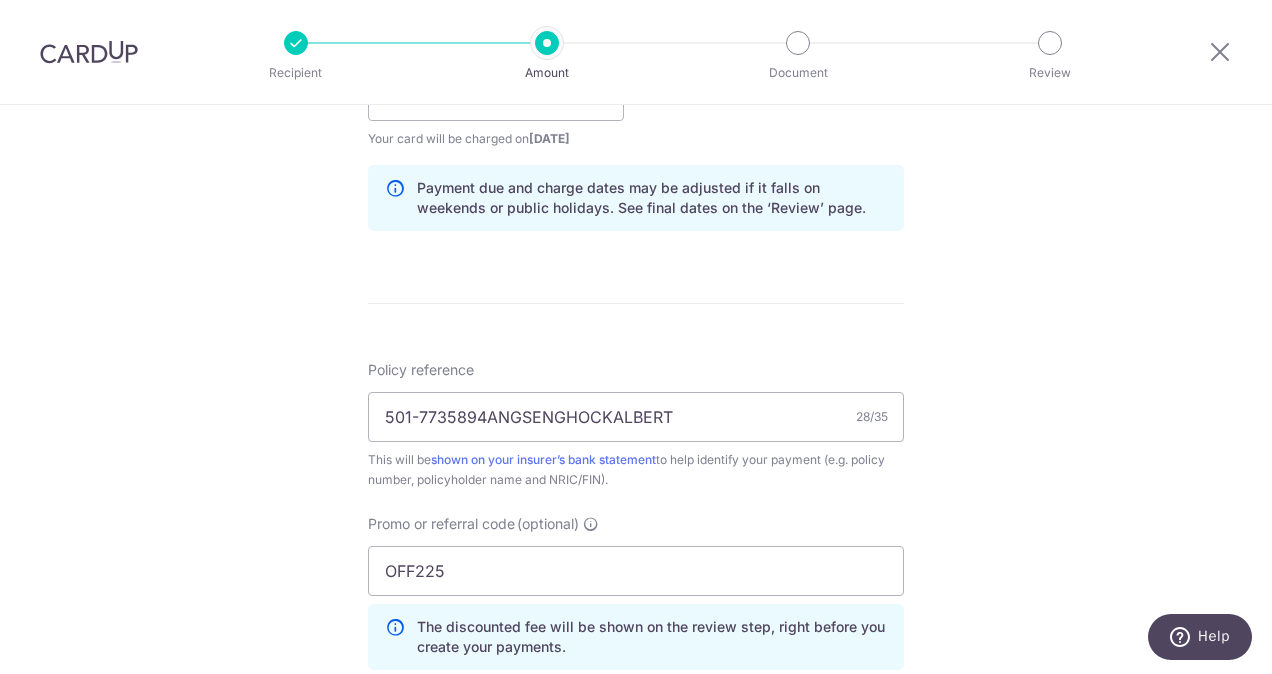 scroll, scrollTop: 988, scrollLeft: 0, axis: vertical 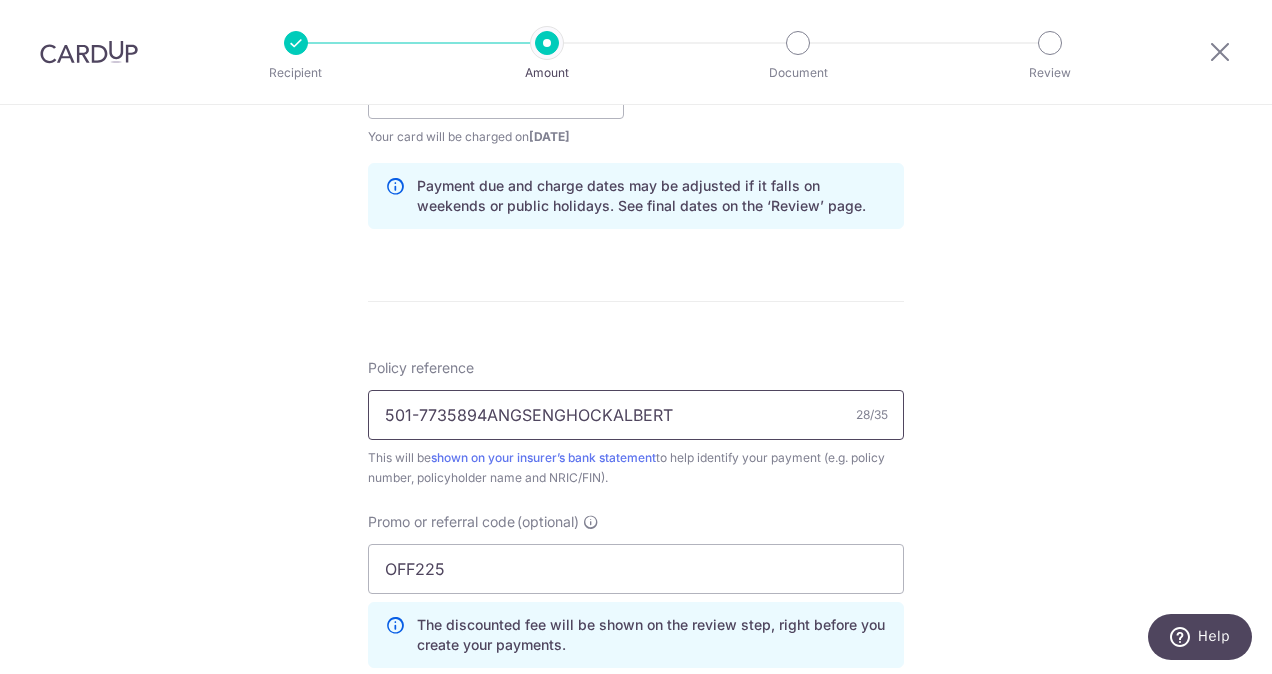 click on "501-7735894ANGSENGHOCKALBERT" at bounding box center (636, 415) 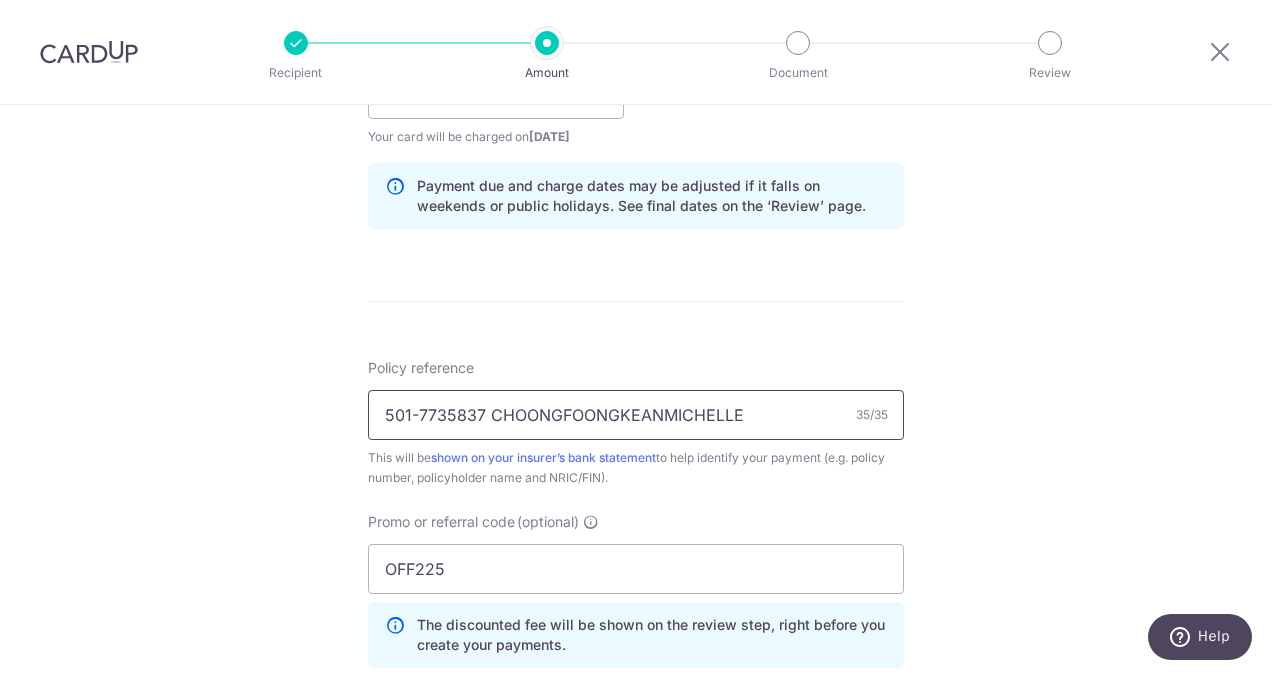 type on "501-7735837 CHOONGFOONGKEANMICHELLE" 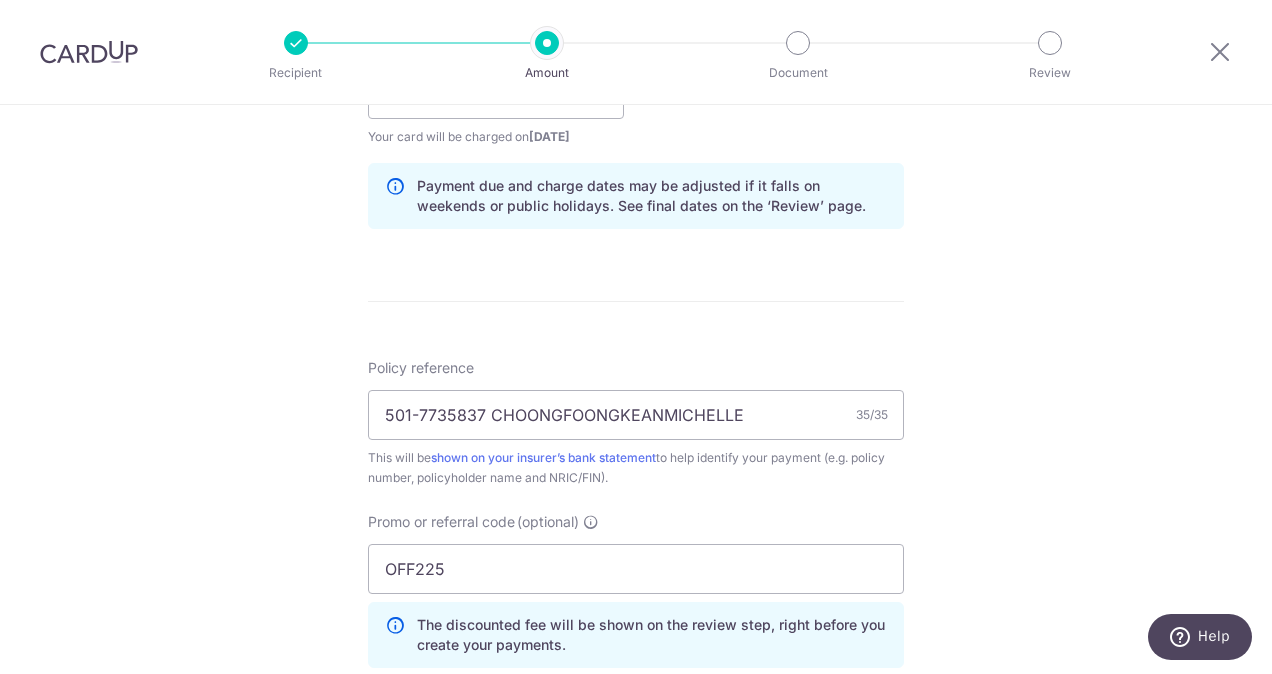 click on "This will be  shown on your insurer’s bank statement  to help identify your payment (e.g. policy number, policyholder name and NRIC/FIN)." at bounding box center [636, 468] 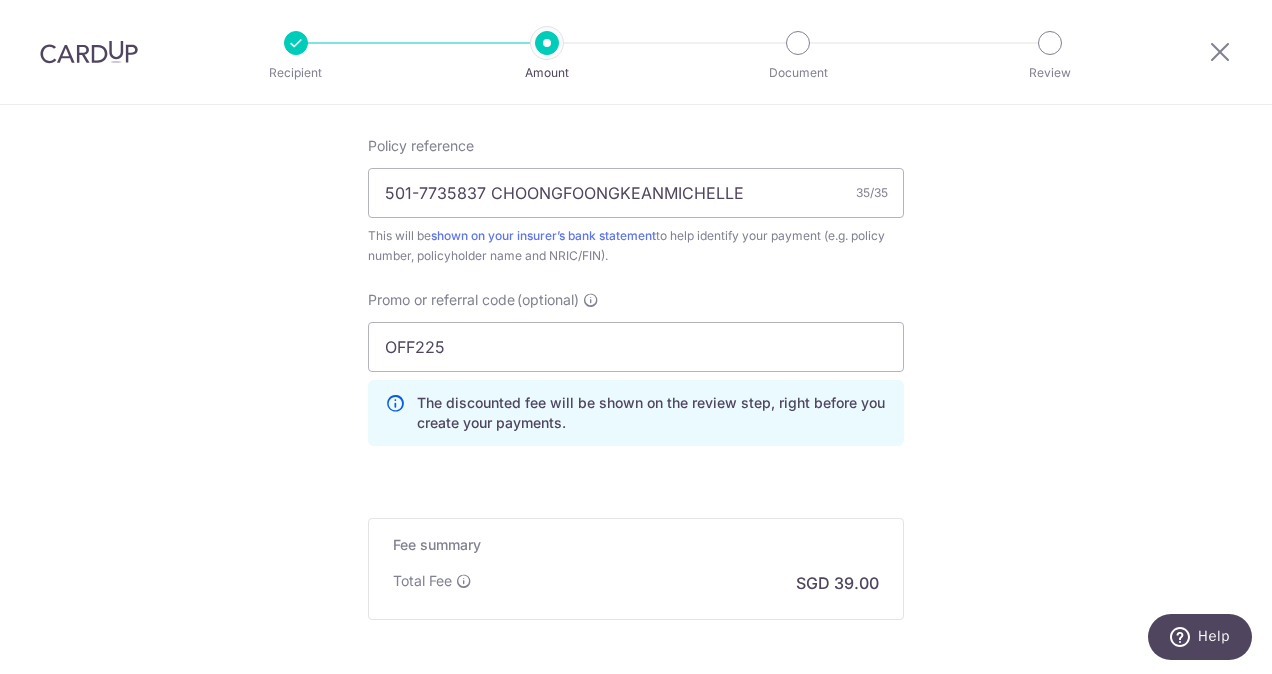 scroll, scrollTop: 1224, scrollLeft: 0, axis: vertical 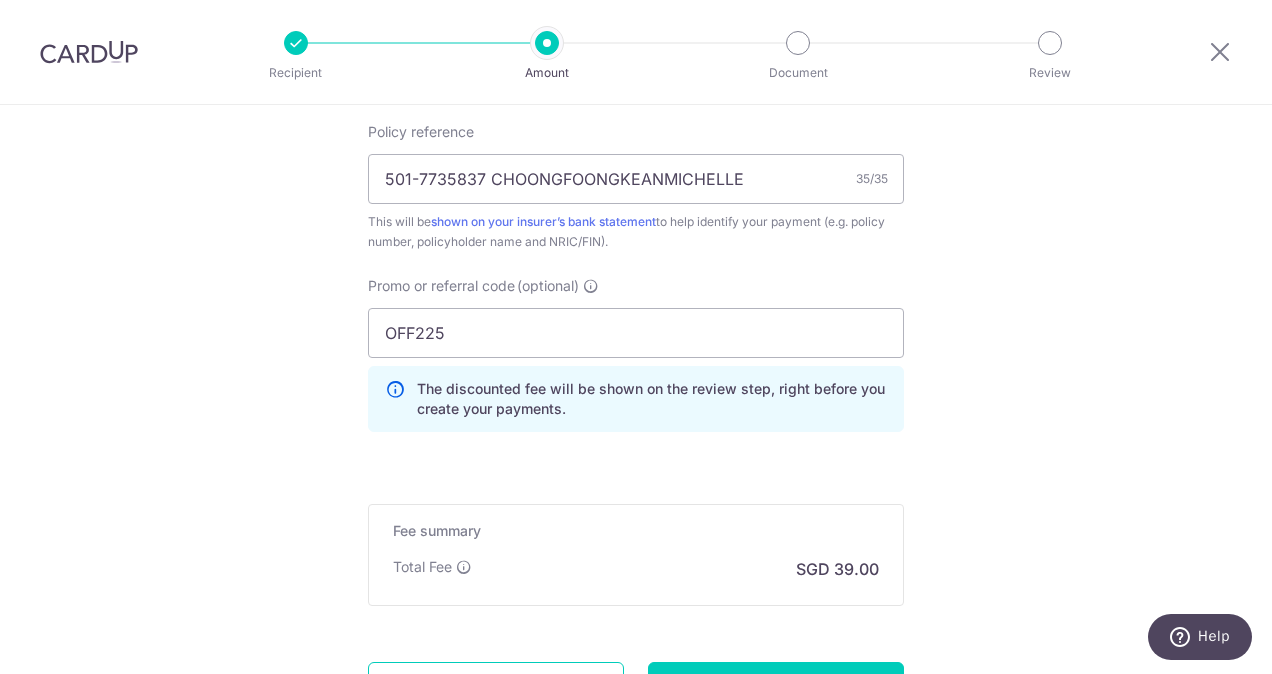 click on "Fee summary" at bounding box center (636, 531) 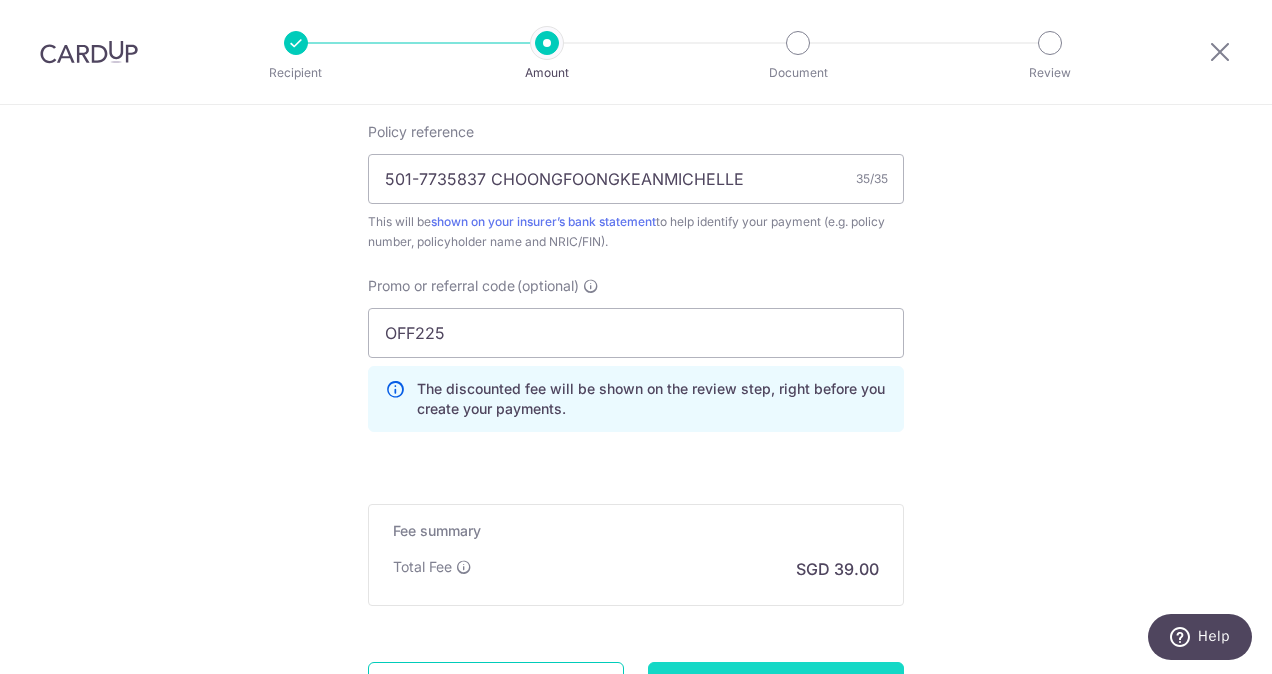 click on "Continue" at bounding box center [776, 687] 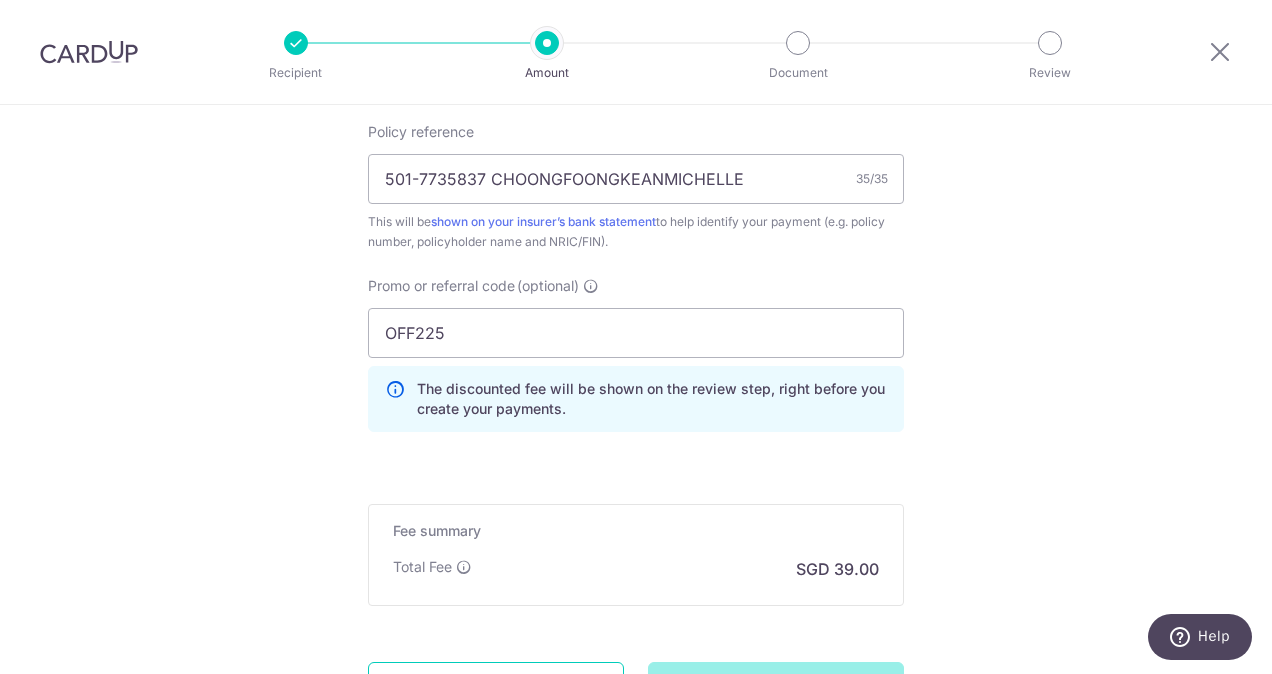 type on "Create Schedule" 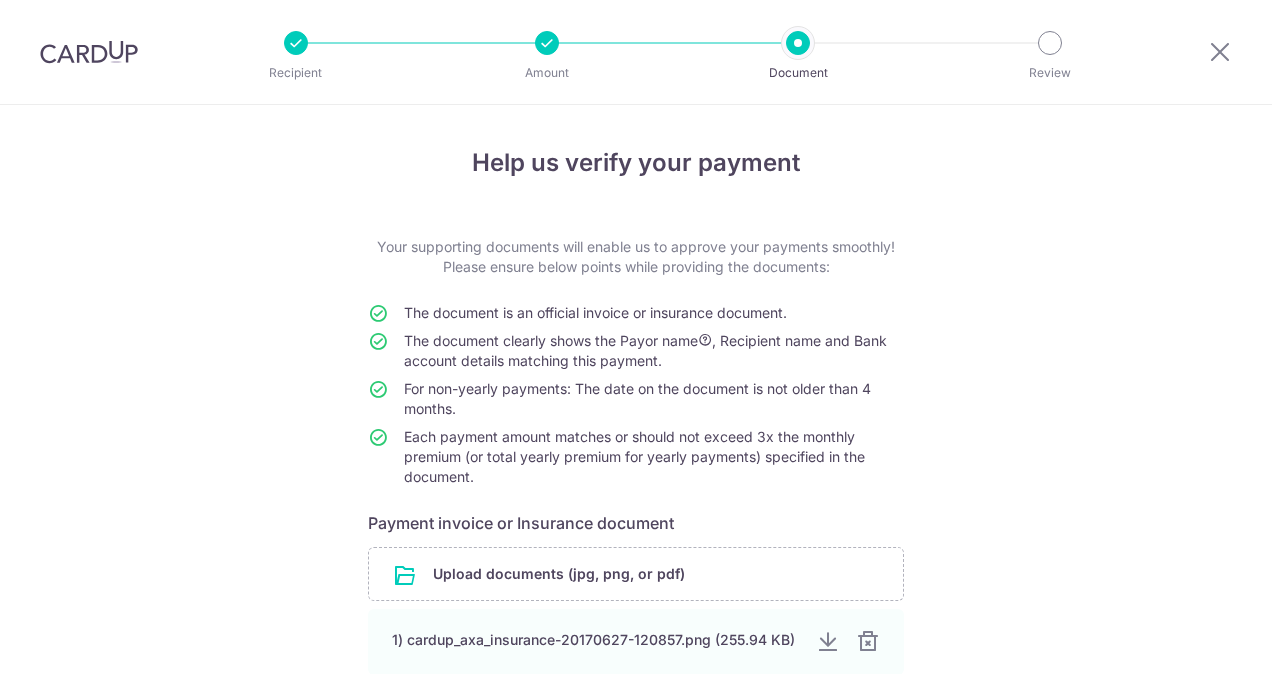 scroll, scrollTop: 0, scrollLeft: 0, axis: both 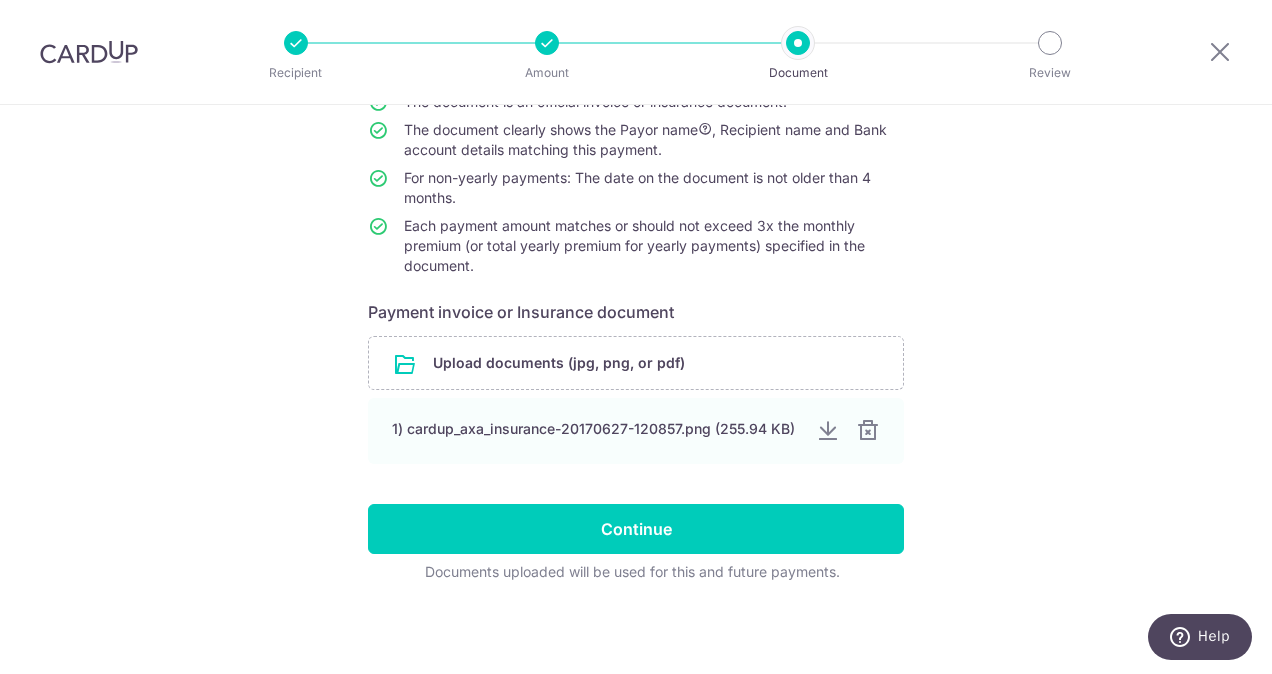 click on "Your supporting documents will enable us to approve your payments smoothly!  Please ensure below points while providing the documents:
The document is an official invoice or insurance document.
The document clearly shows the Payor name  , Recipient name and Bank account details matching this payment.
For non-yearly payments: The date on the document is not older than 4 months.
Each payment amount matches or should not exceed 3x the monthly premium (or total yearly premium for yearly payments) specified in the document.
Payment invoice or Insurance document
Upload documents (jpg, png, or pdf) 1) cardup_axa_insurance-20170627-120857.png (255.94 KB)
Continue" at bounding box center [636, 304] 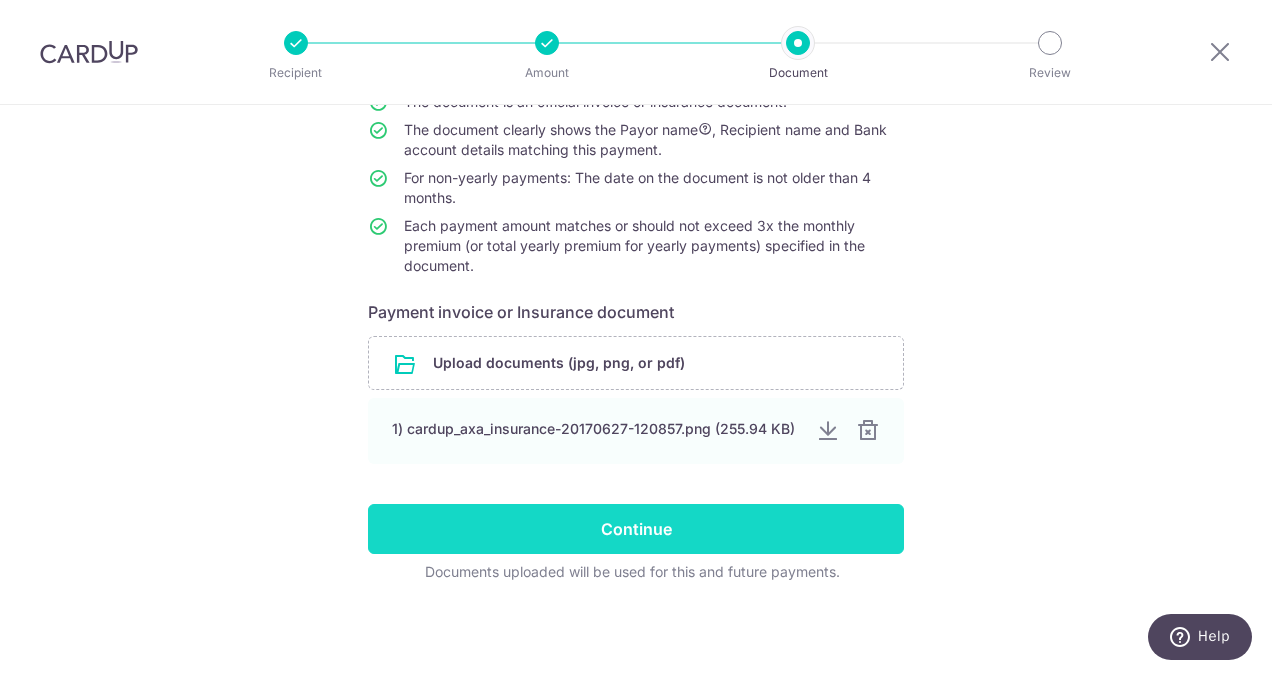 click on "Continue" at bounding box center (636, 529) 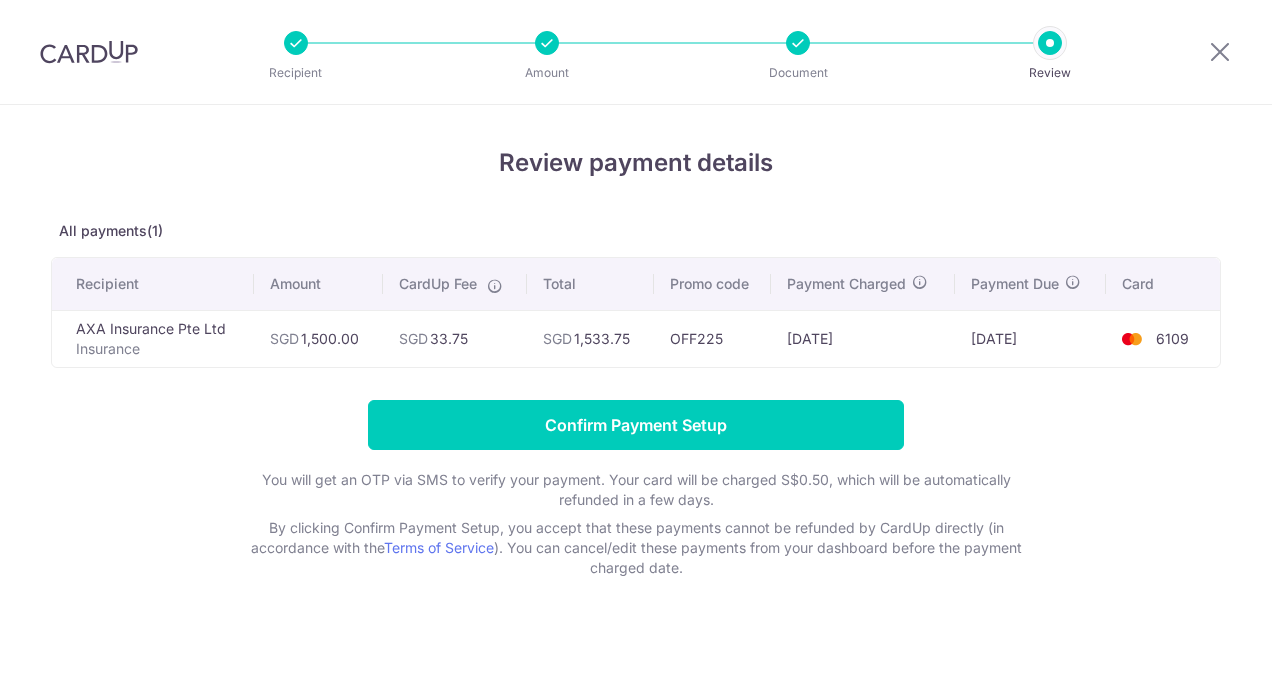 scroll, scrollTop: 0, scrollLeft: 0, axis: both 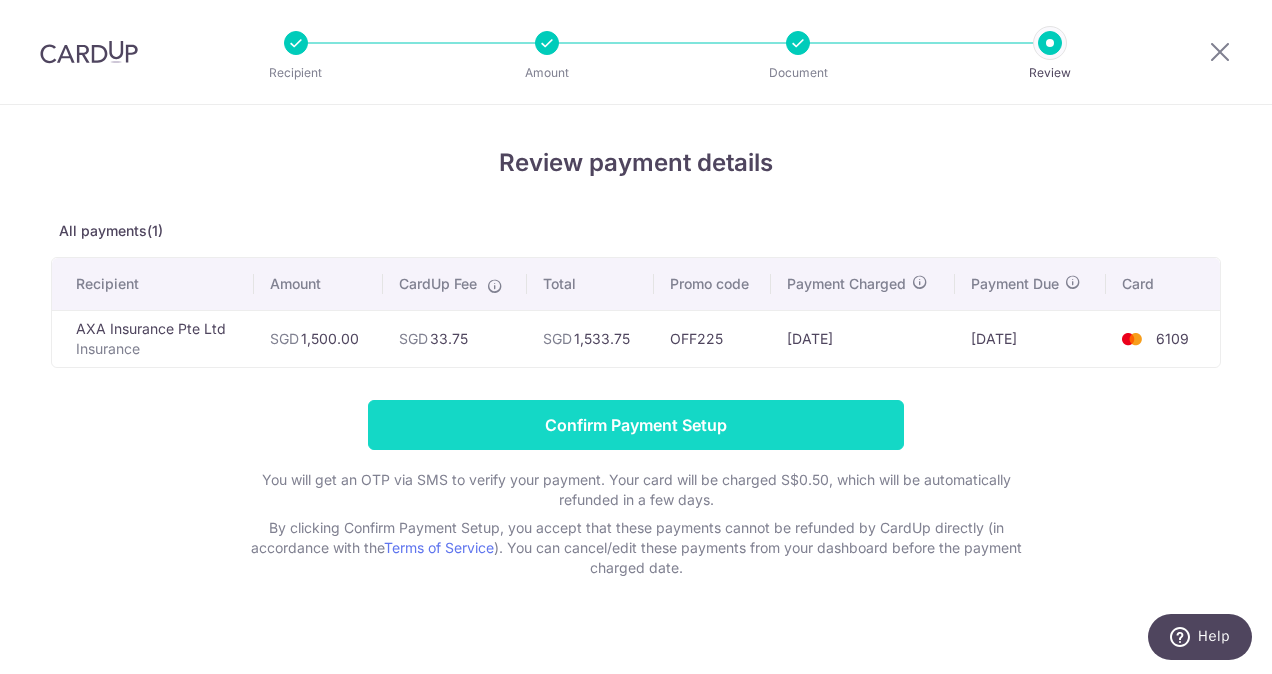 click on "Confirm Payment Setup" at bounding box center (636, 425) 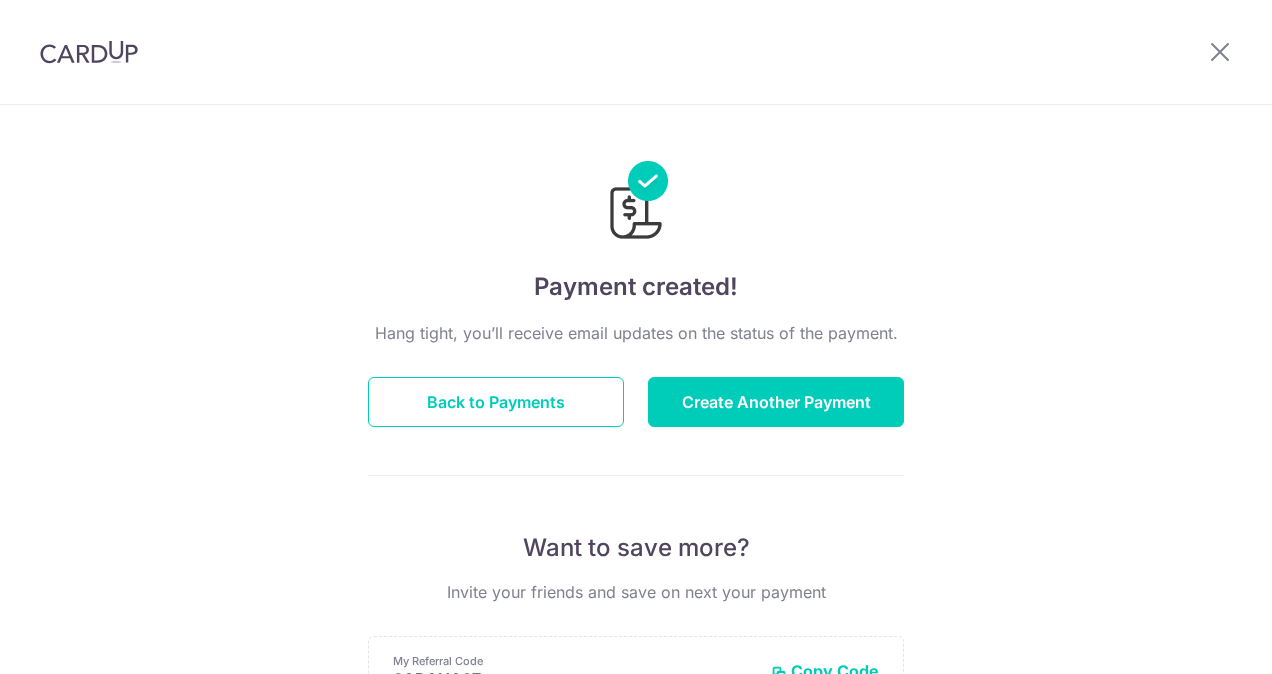 scroll, scrollTop: 0, scrollLeft: 0, axis: both 